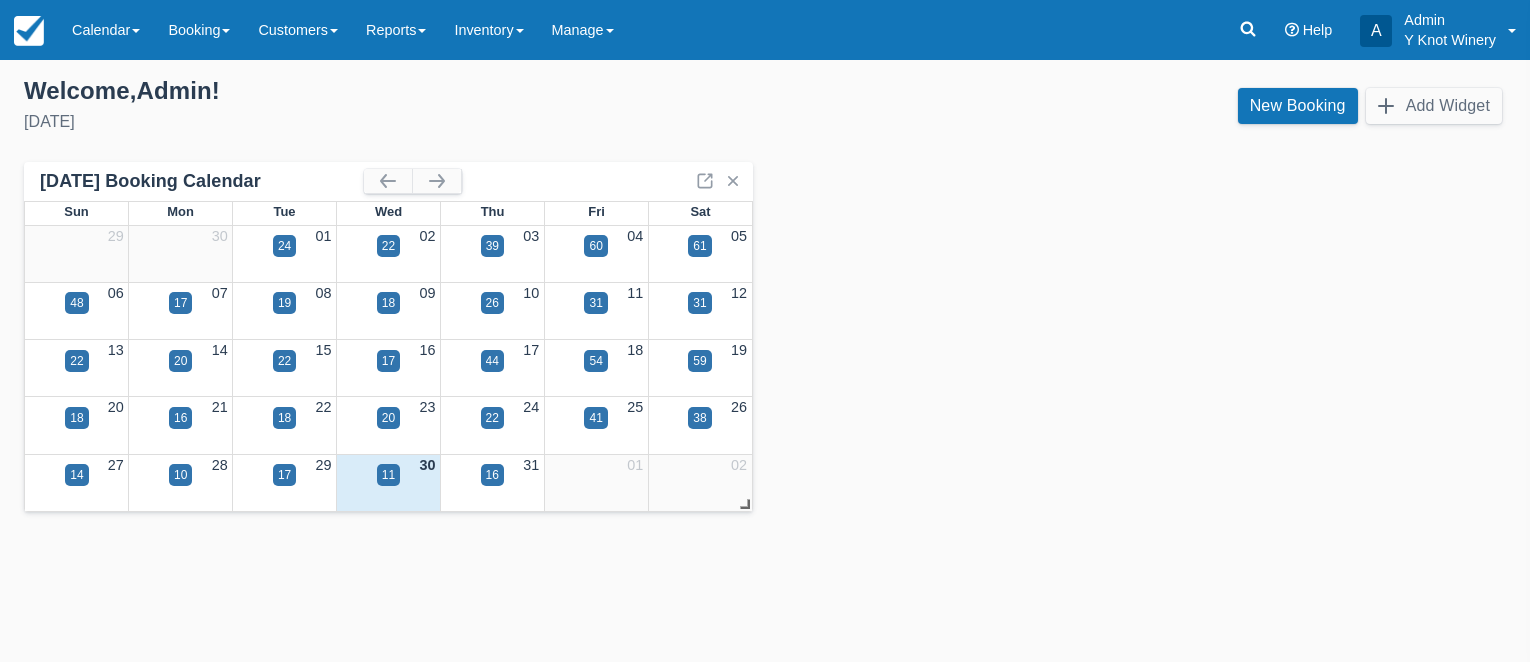 scroll, scrollTop: 0, scrollLeft: 0, axis: both 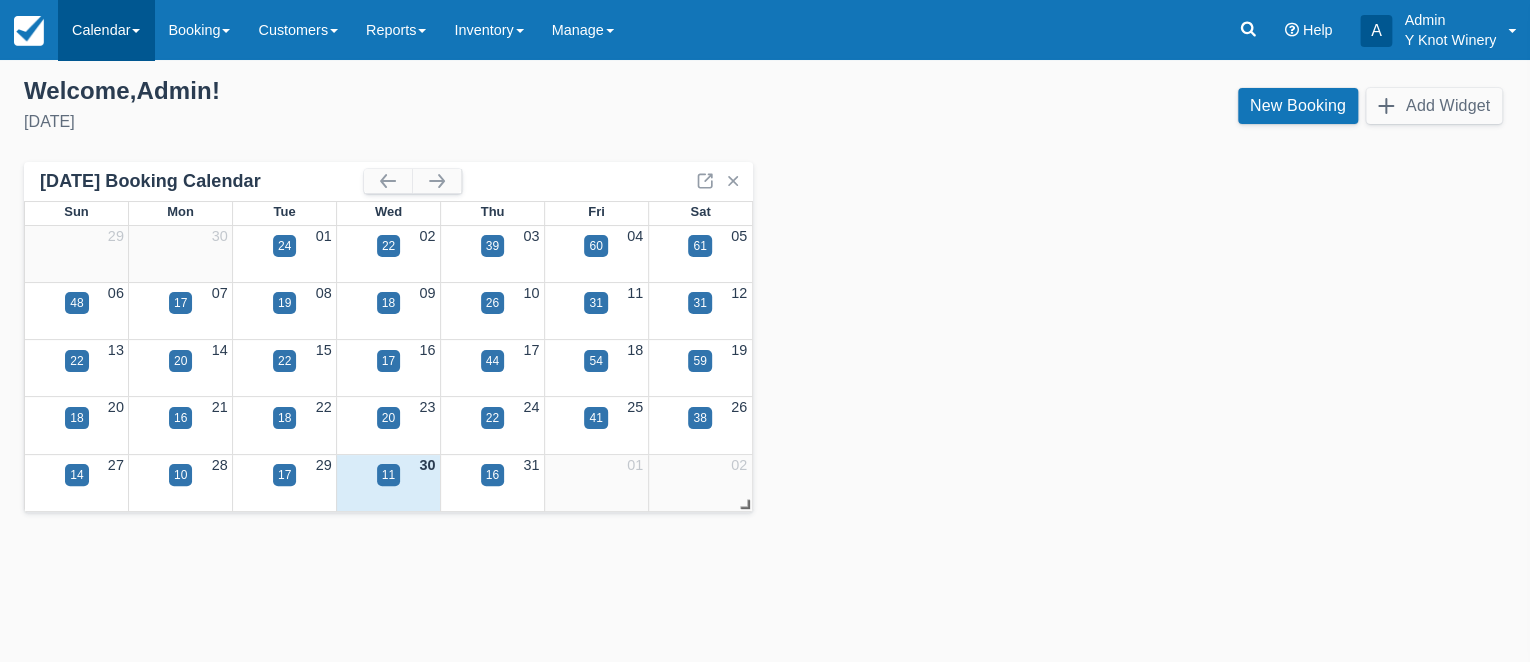 click on "Calendar" at bounding box center [106, 30] 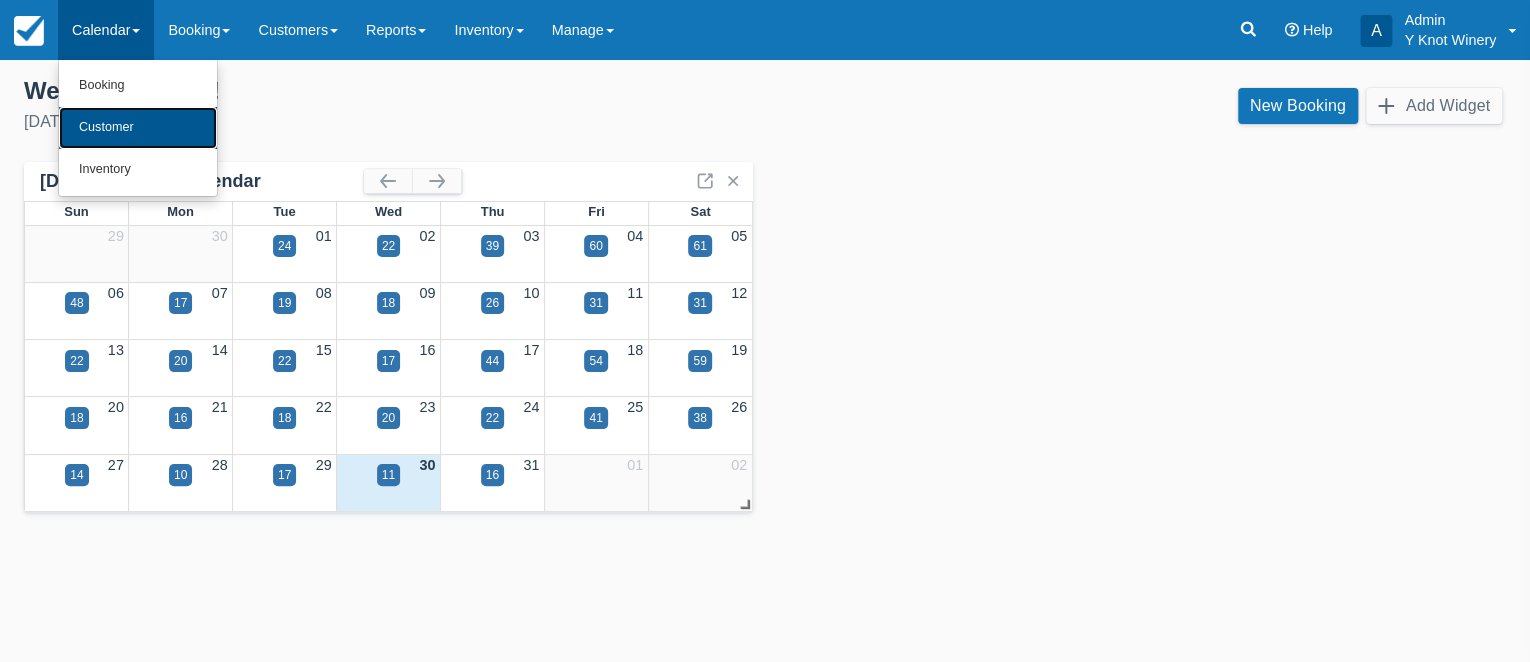 click on "Customer" at bounding box center [138, 128] 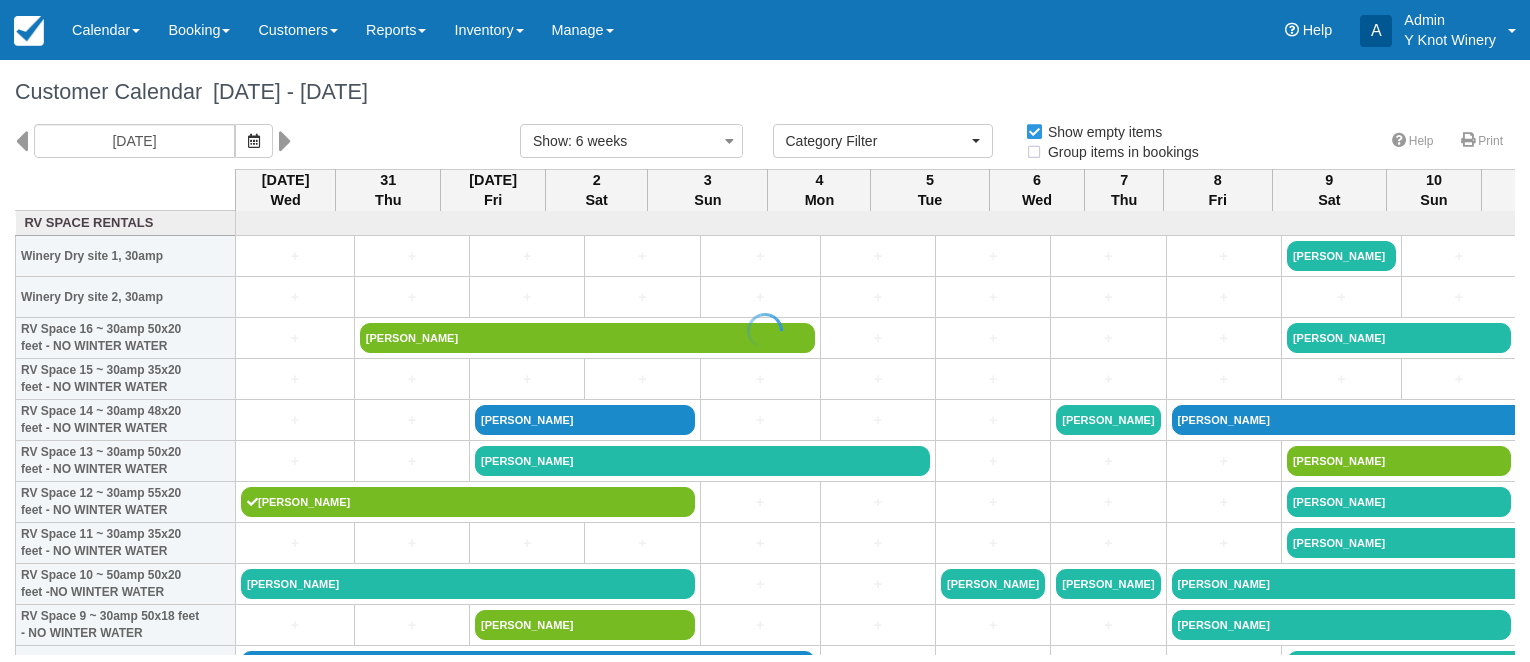 select 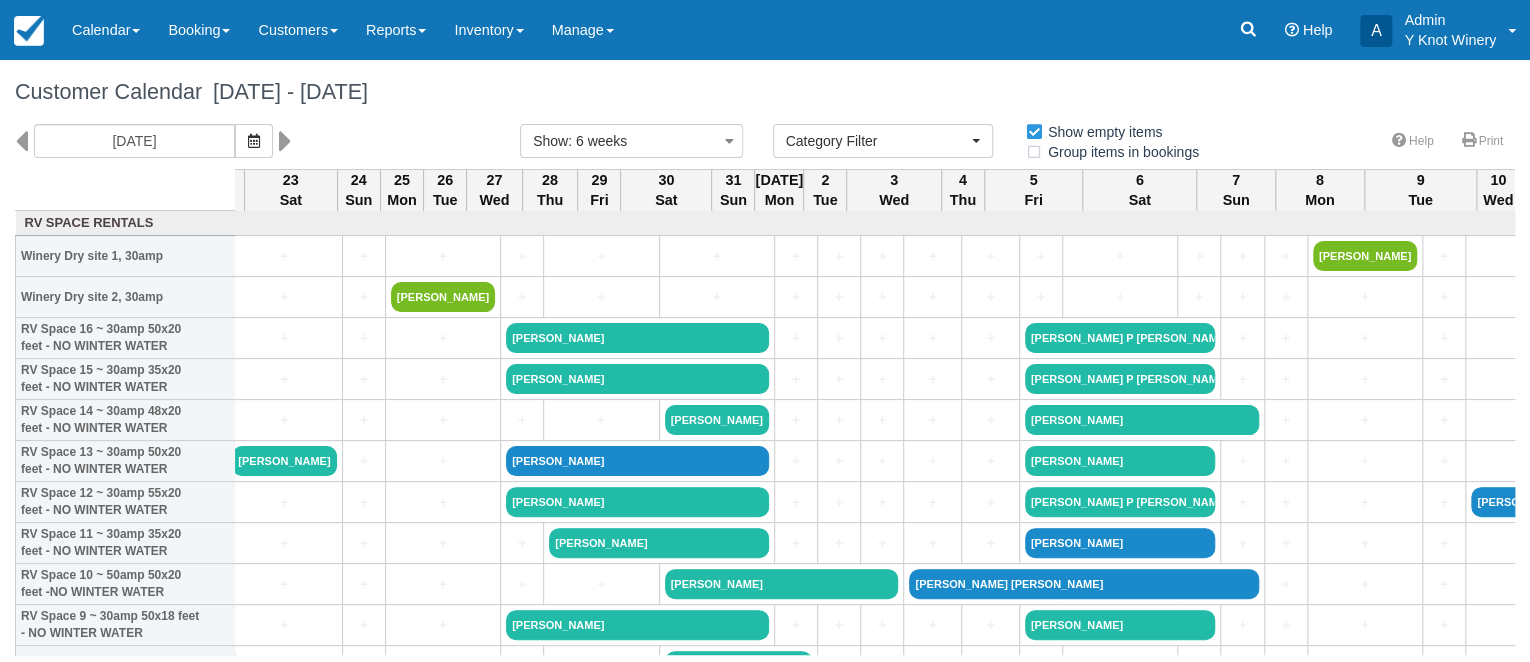 scroll, scrollTop: 0, scrollLeft: 2326, axis: horizontal 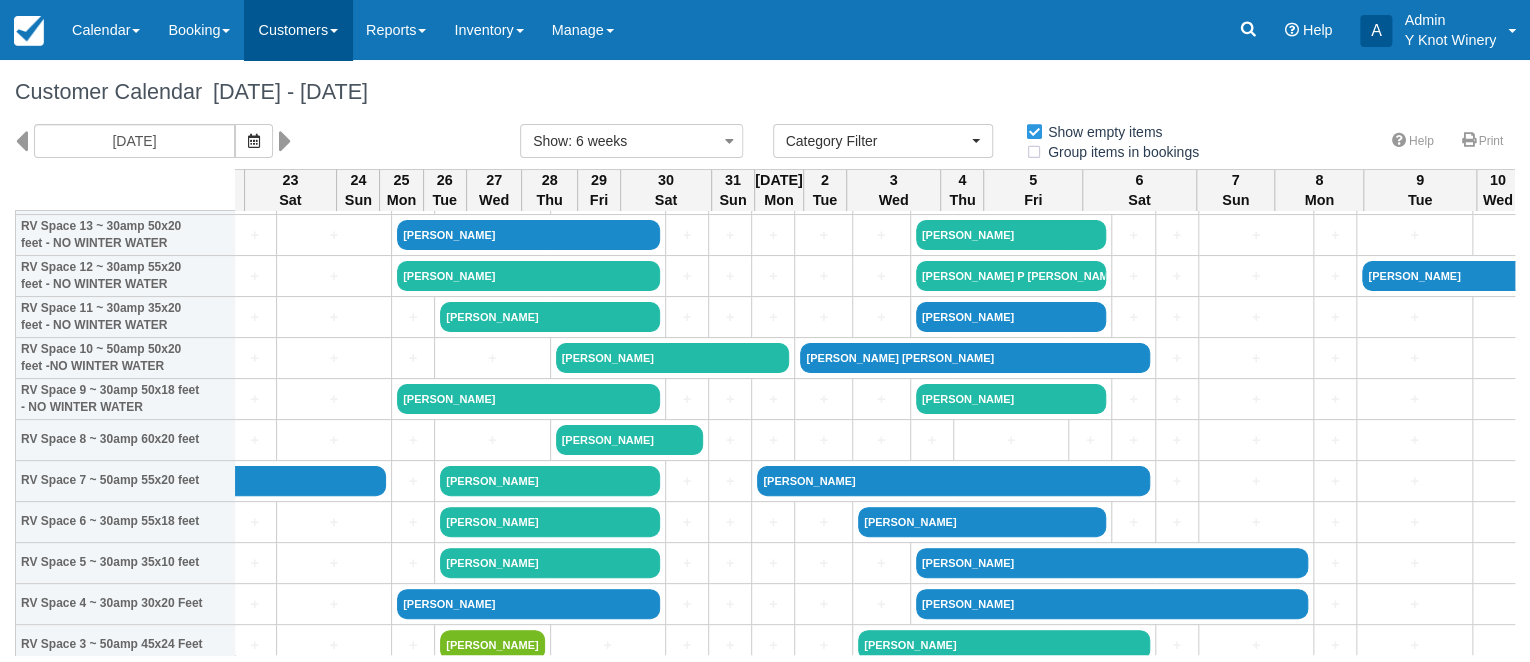 click on "Customers" at bounding box center [298, 30] 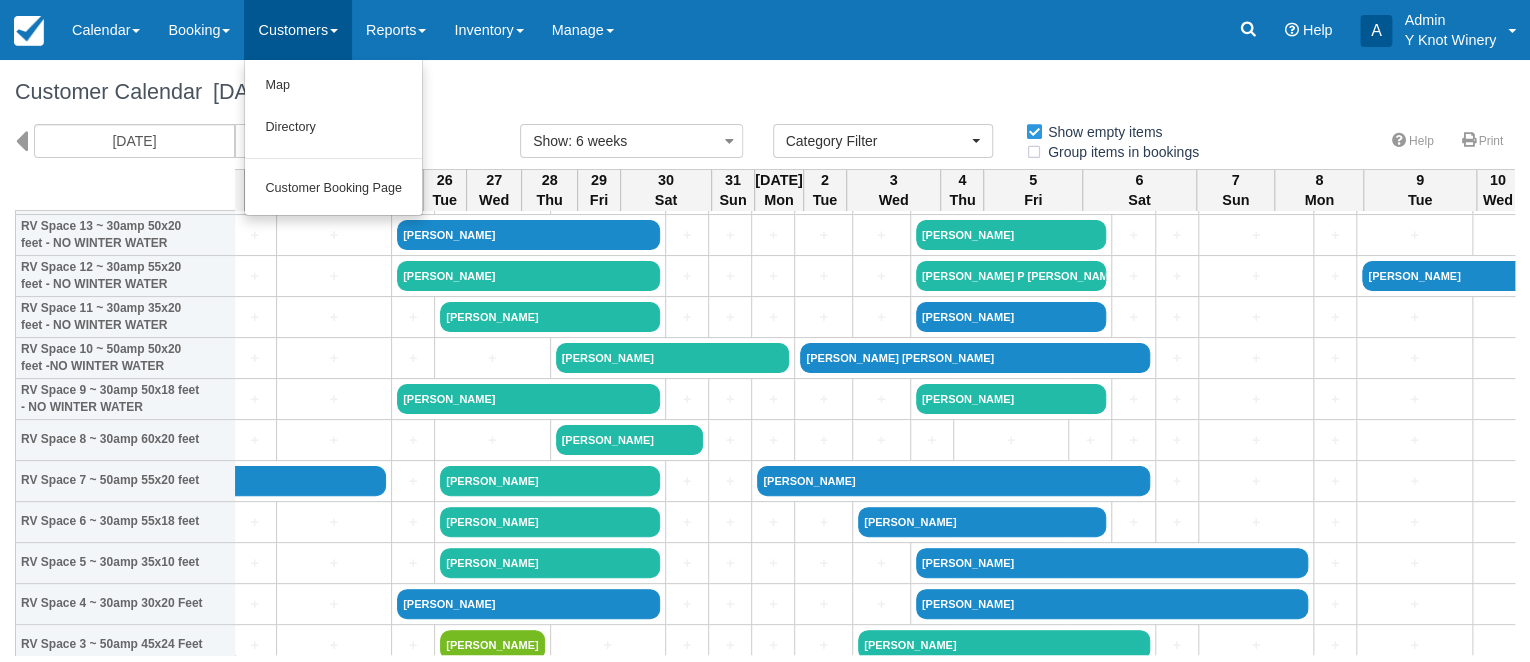 click on "Customer Calendar July 30 -  September 10 2025" at bounding box center [765, 92] 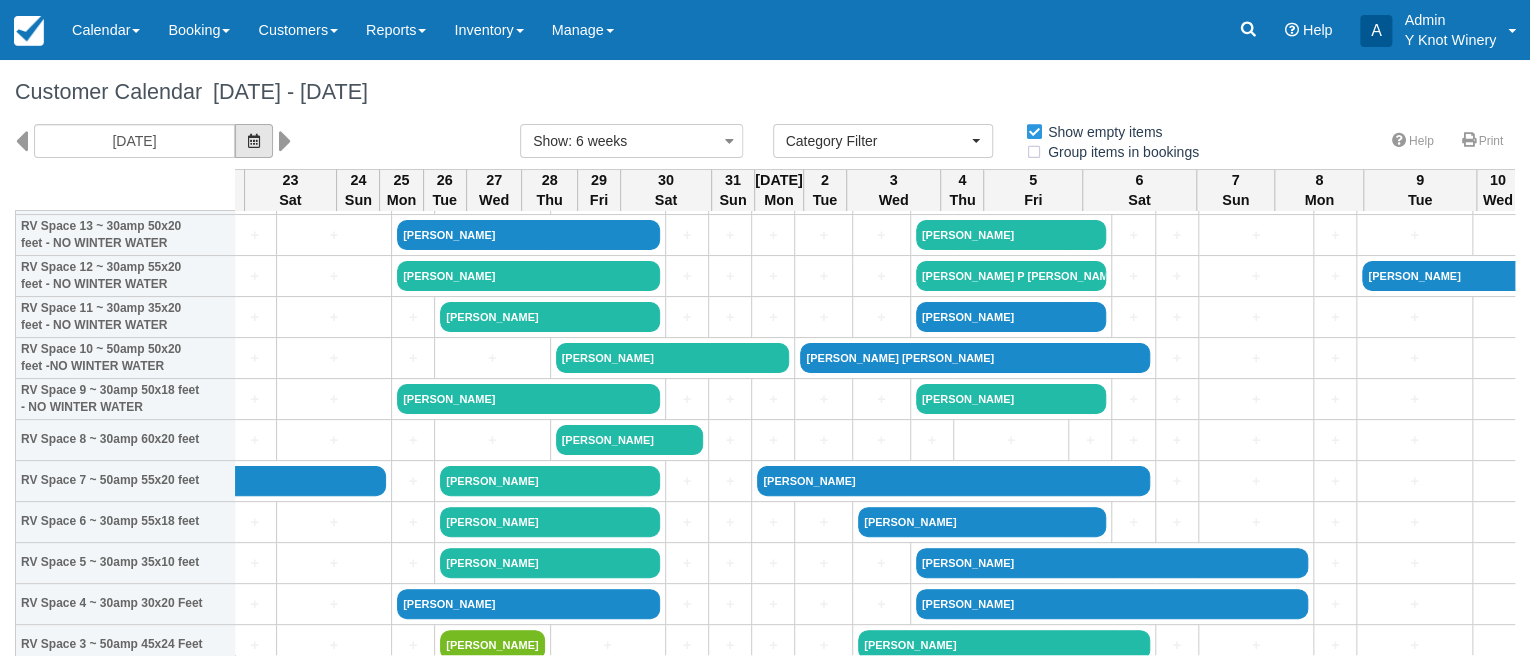 click at bounding box center (254, 141) 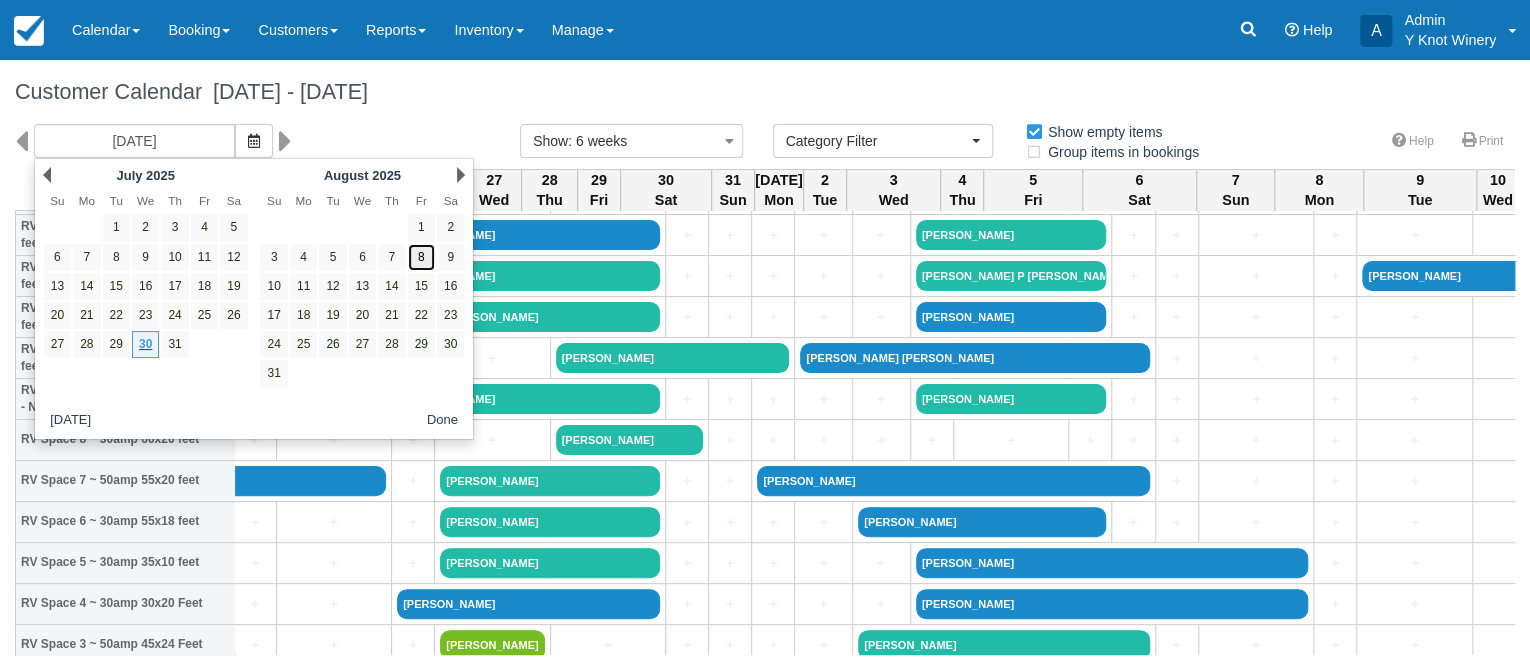 click on "8" at bounding box center [421, 257] 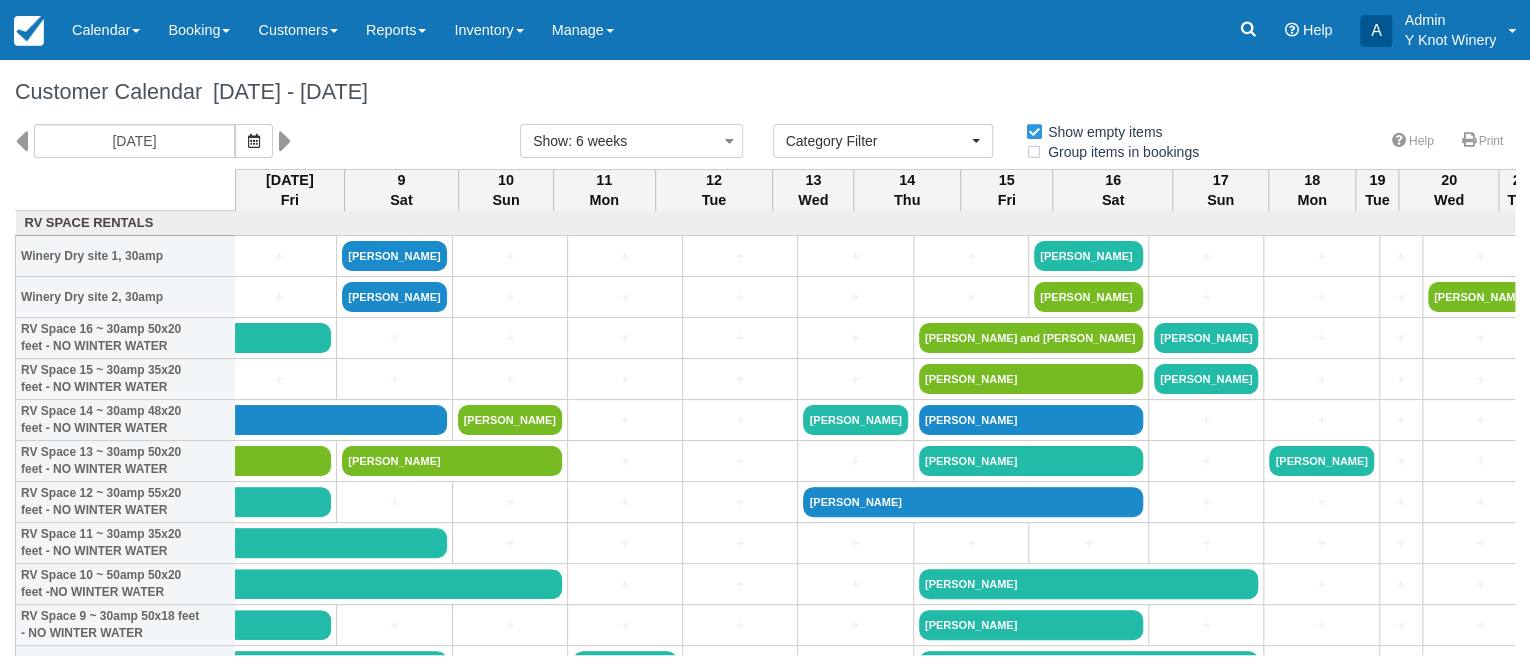 scroll, scrollTop: 0, scrollLeft: 0, axis: both 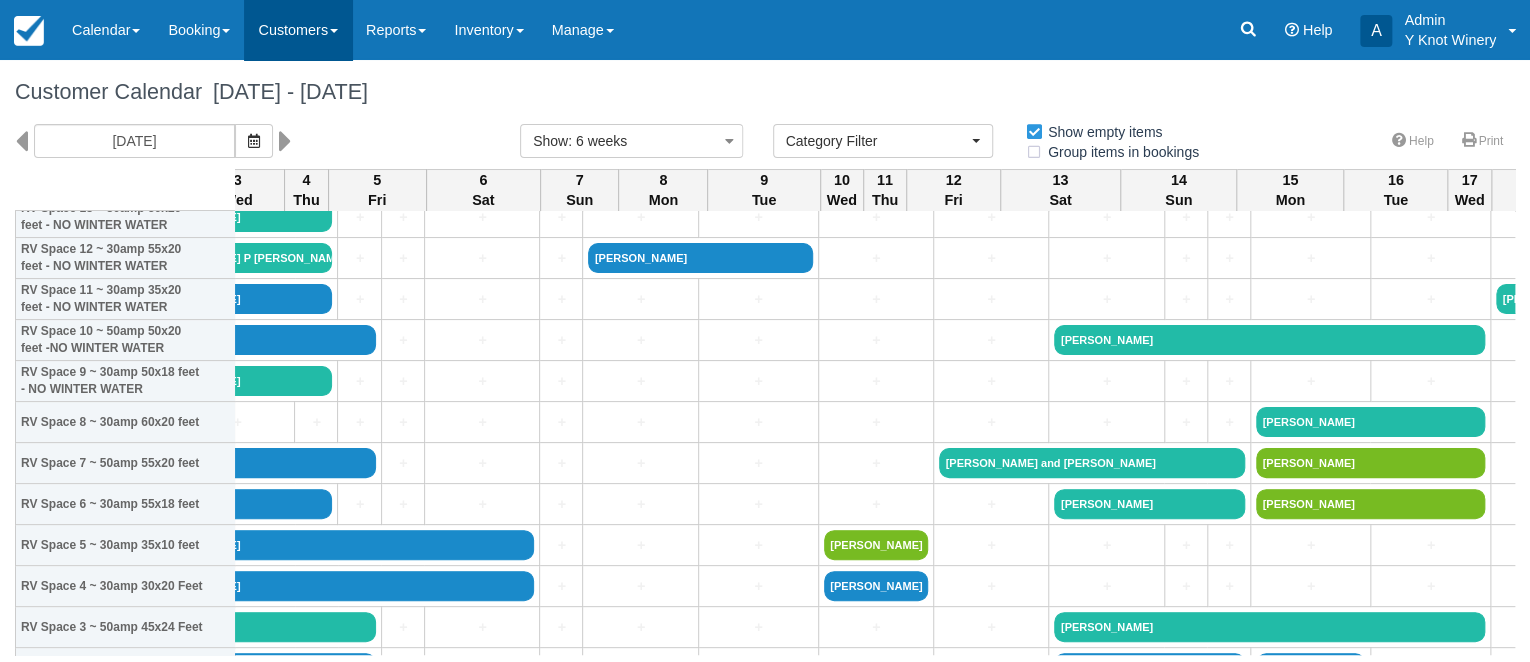 click at bounding box center (334, 31) 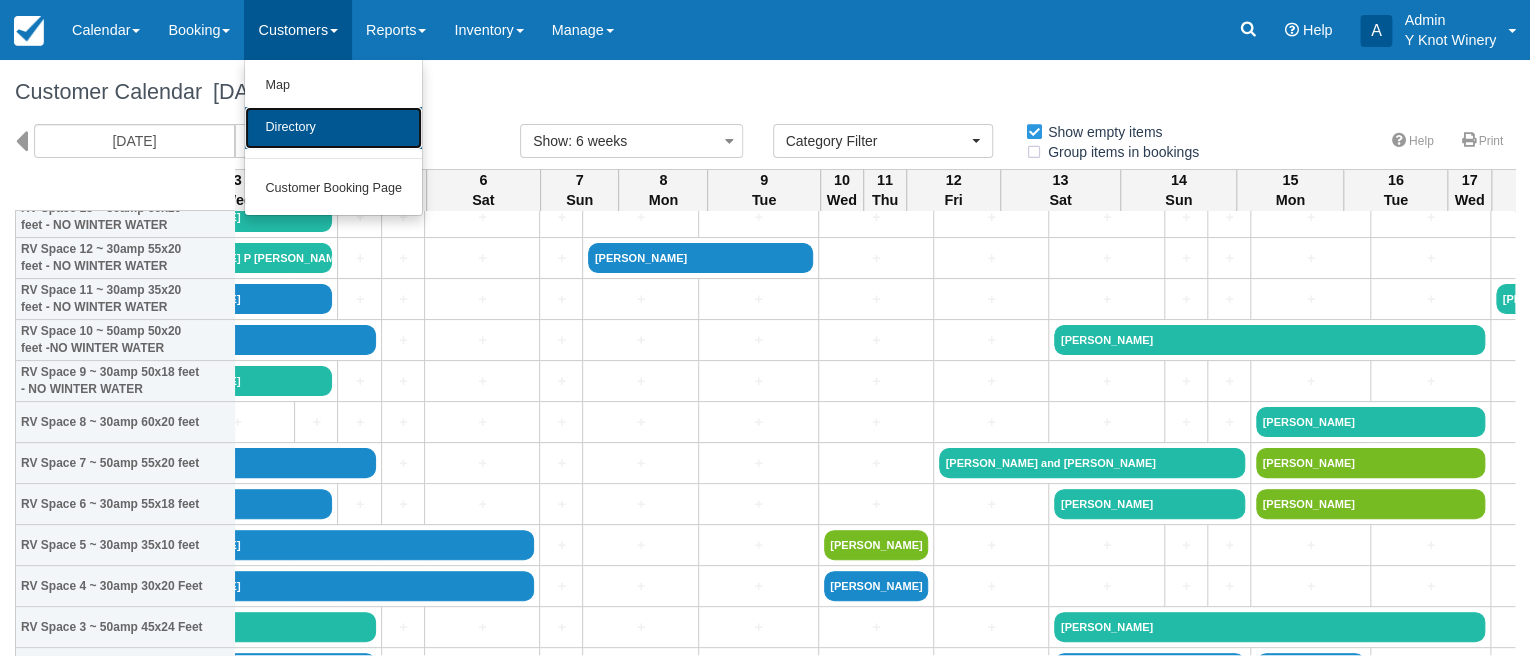 click on "Directory" at bounding box center [333, 128] 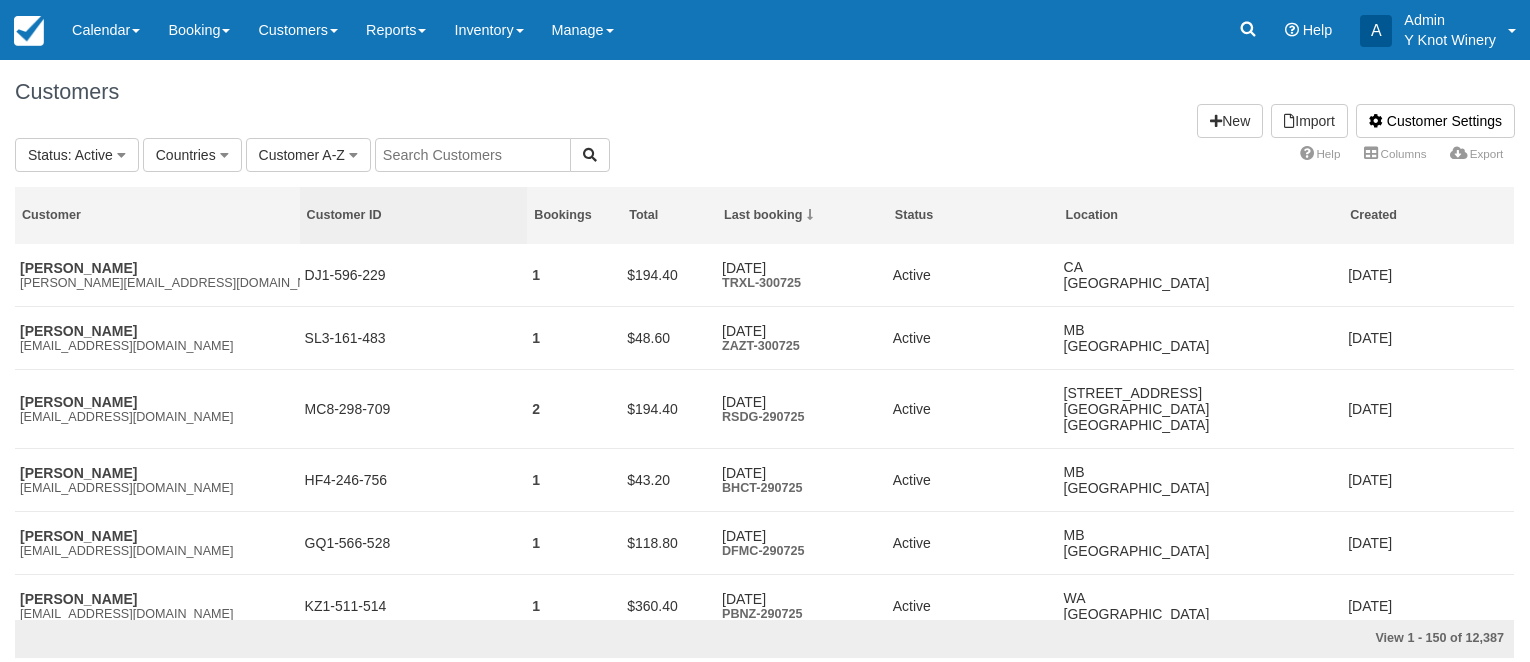scroll, scrollTop: 0, scrollLeft: 0, axis: both 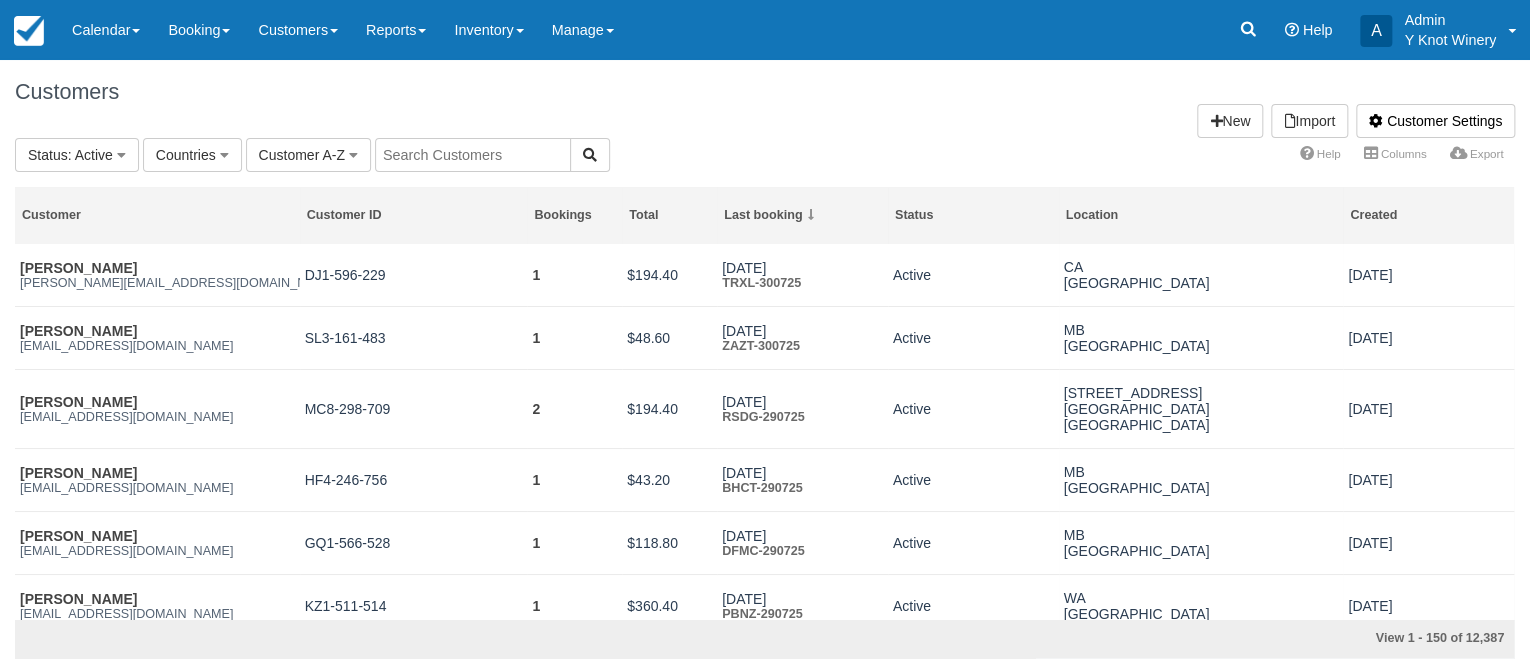 click at bounding box center [473, 155] 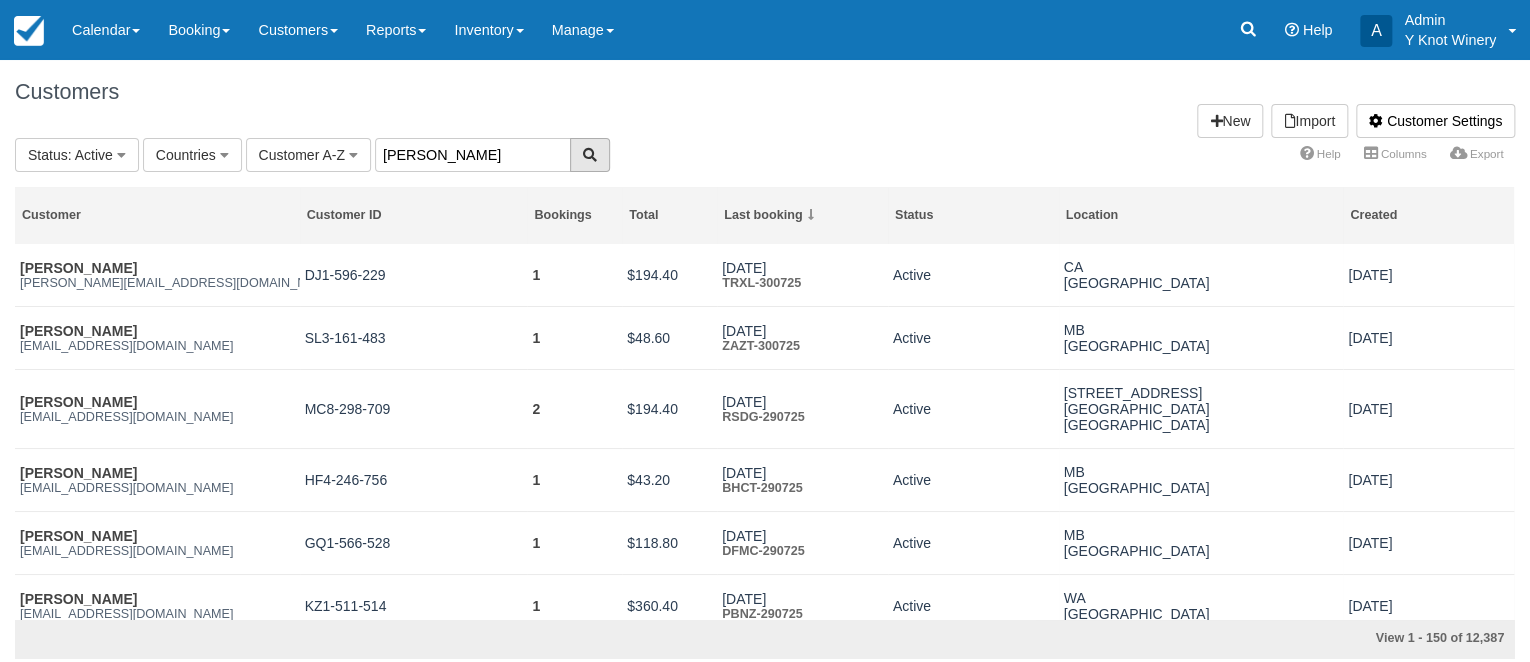 type on "pam murry" 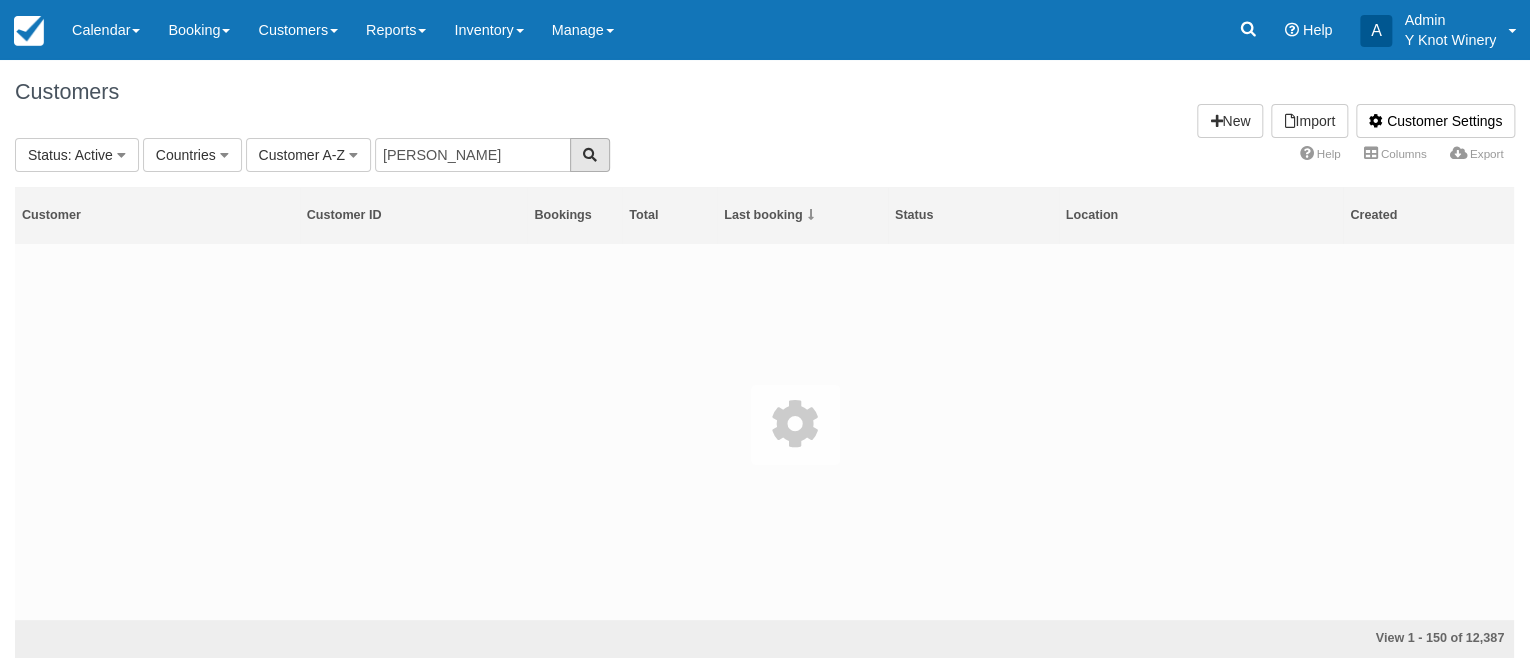 click at bounding box center (590, 155) 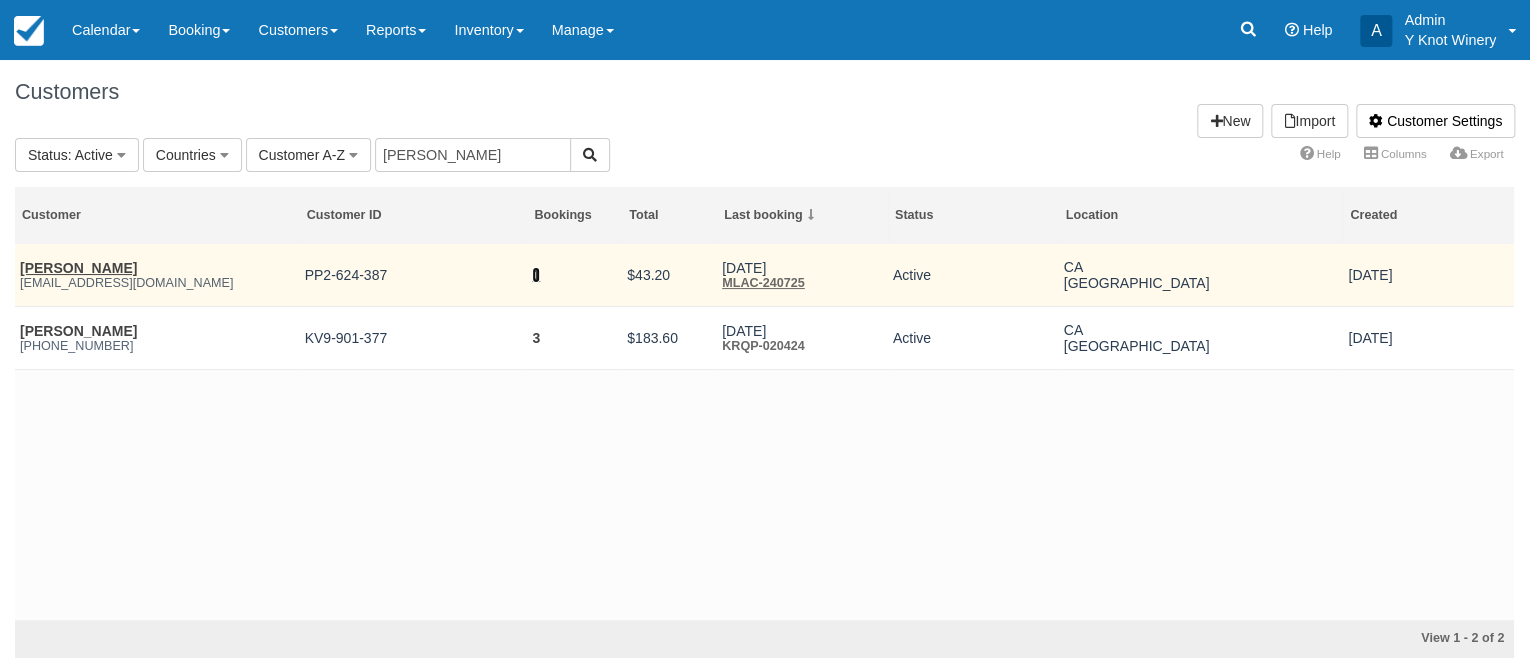 click on "1" at bounding box center [536, 275] 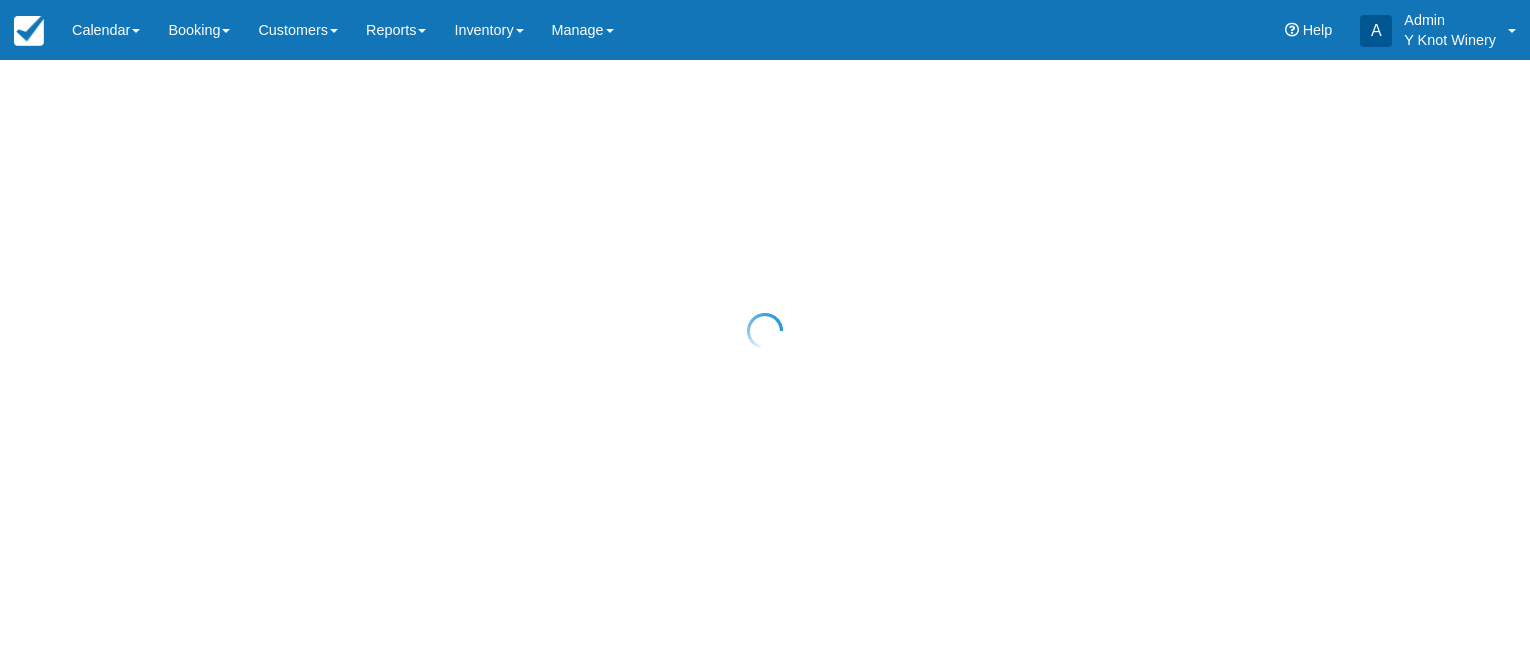 scroll, scrollTop: 0, scrollLeft: 0, axis: both 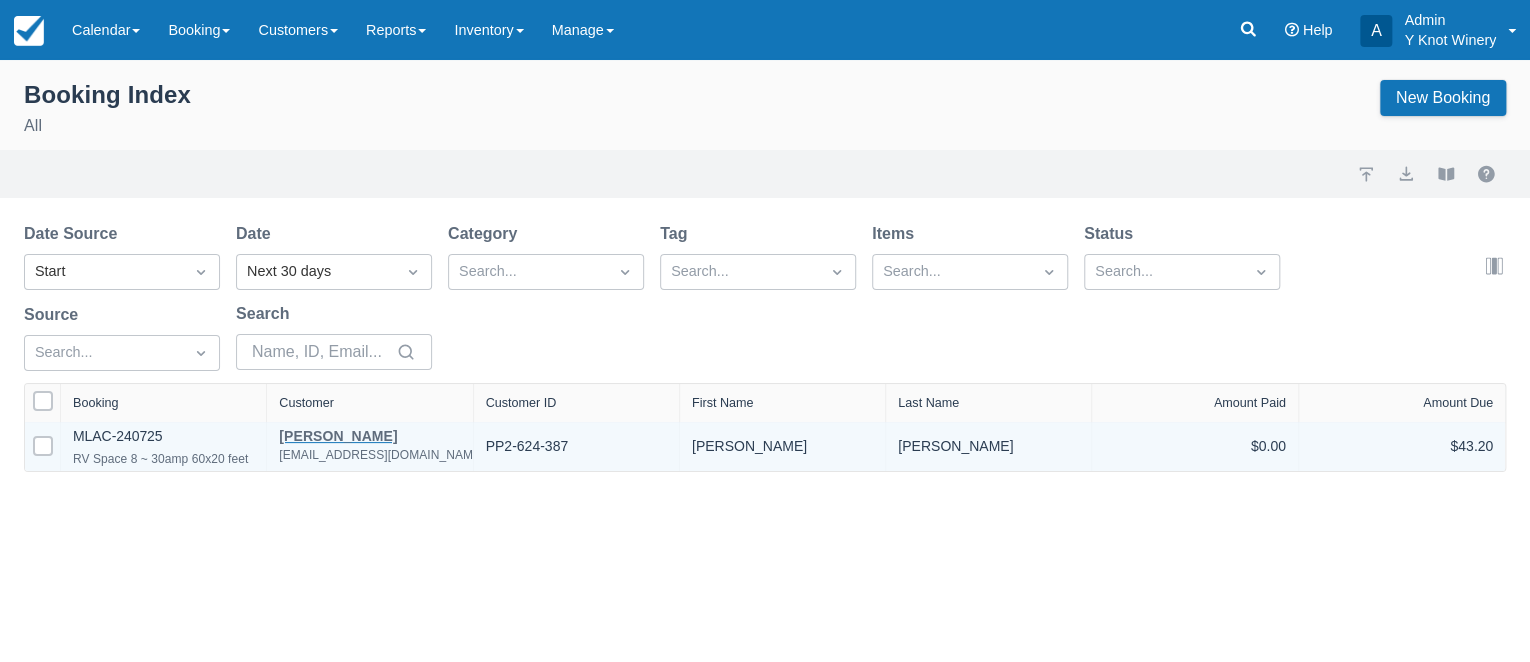 click on "[PERSON_NAME]" at bounding box center (381, 436) 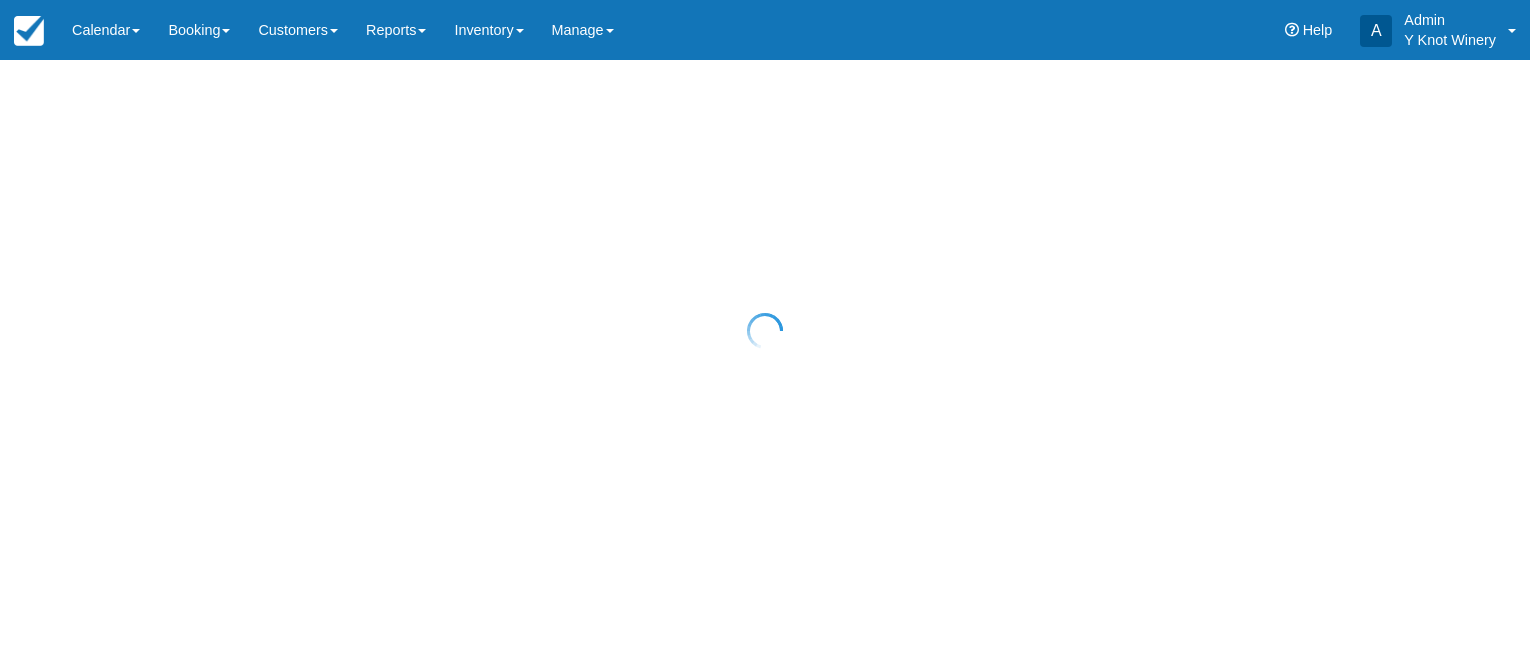 scroll, scrollTop: 0, scrollLeft: 0, axis: both 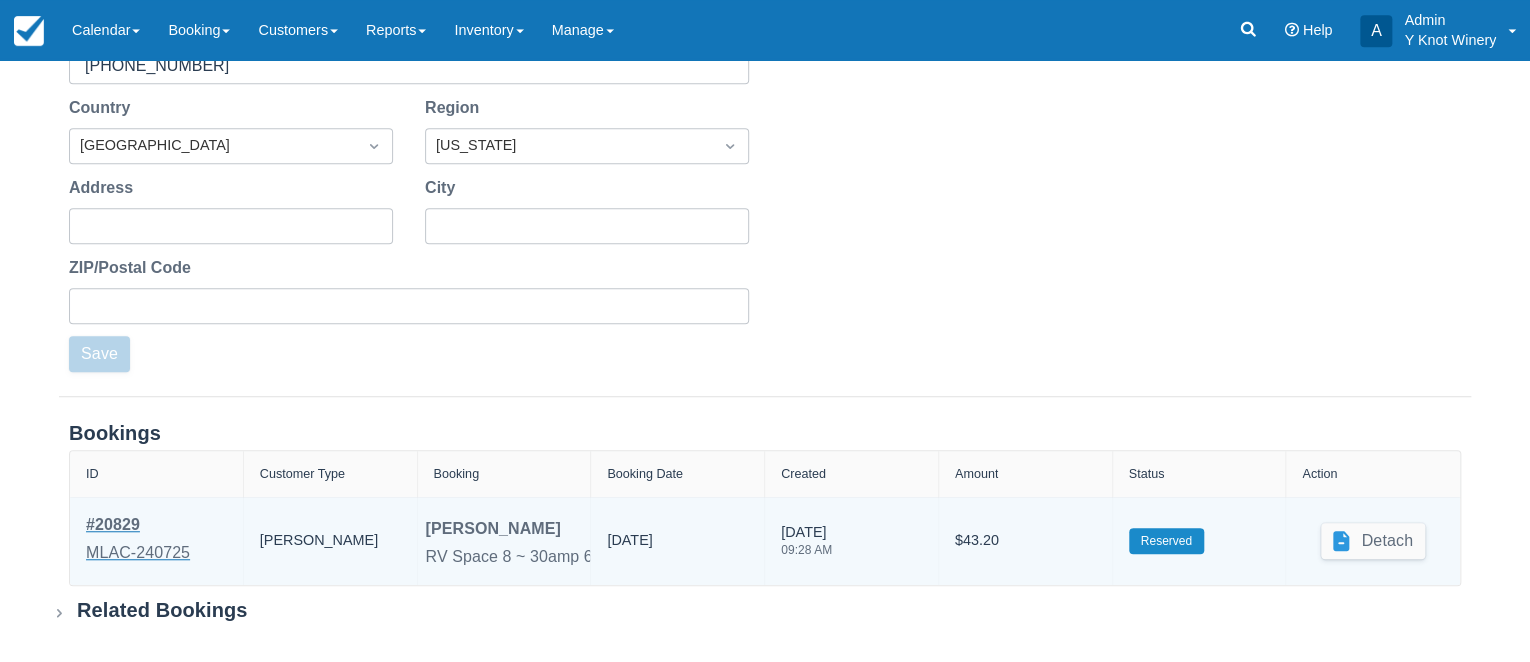click on "# 20829" at bounding box center [138, 525] 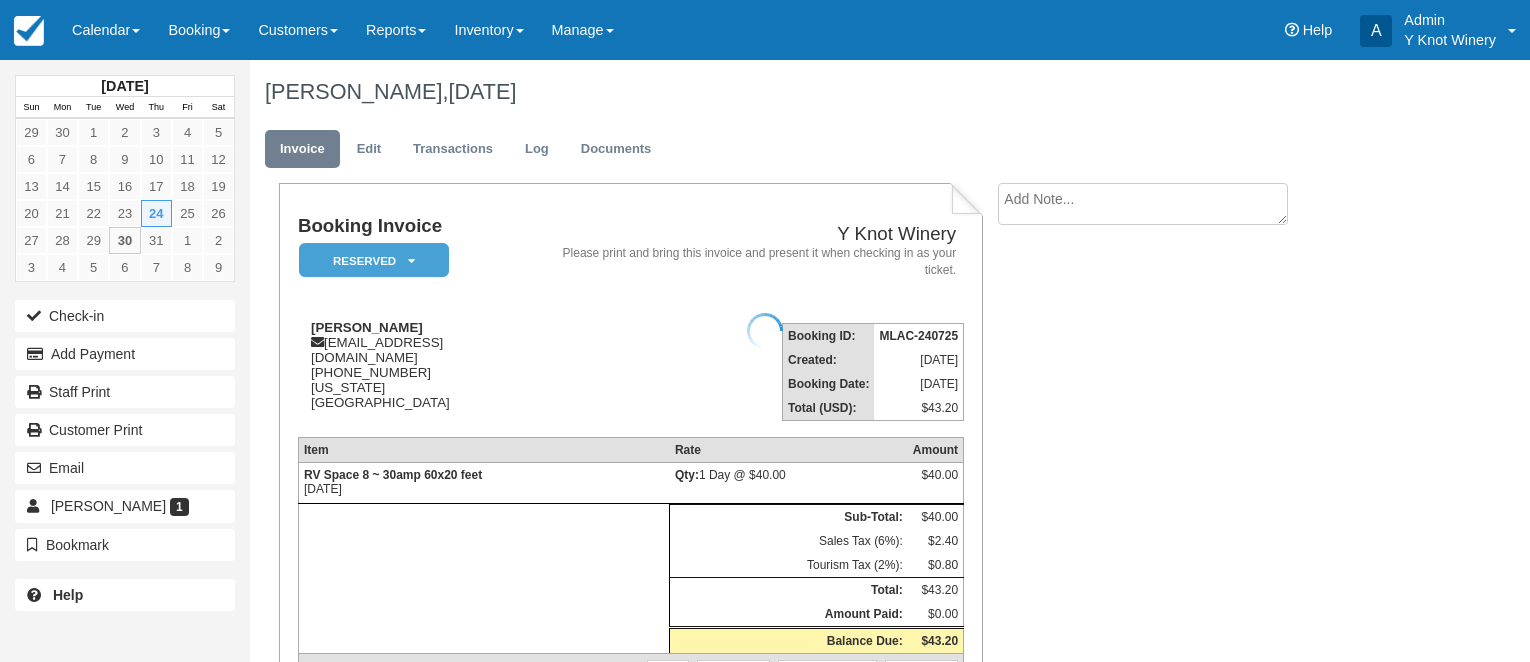 scroll, scrollTop: 0, scrollLeft: 0, axis: both 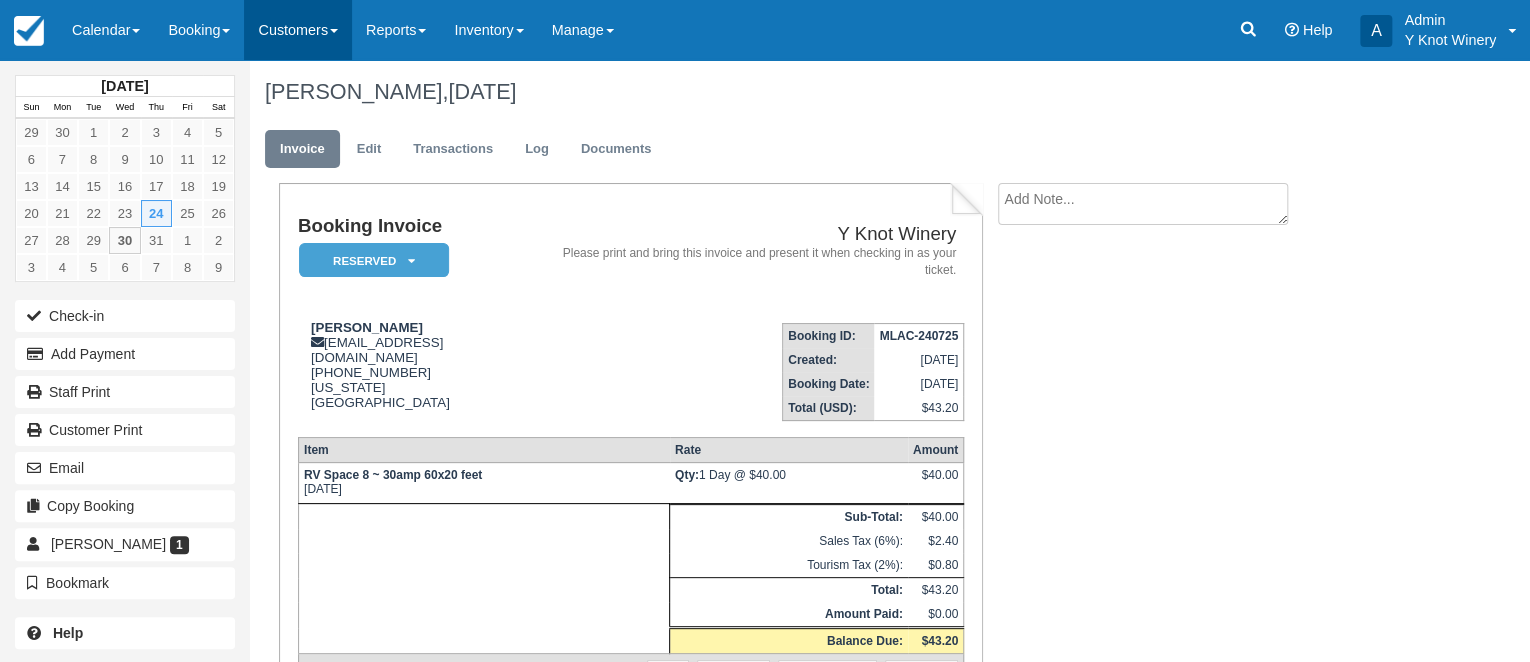click on "Customers" at bounding box center (298, 30) 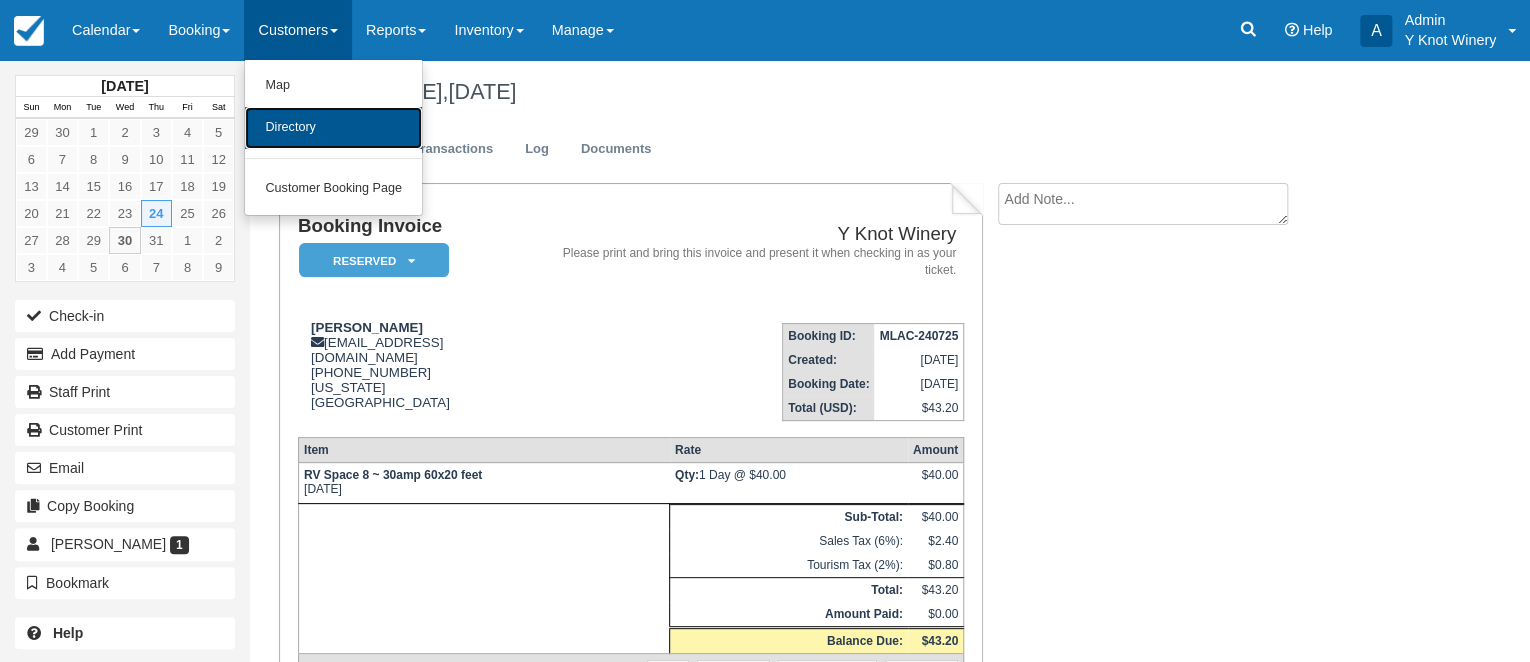 click on "Directory" at bounding box center (333, 128) 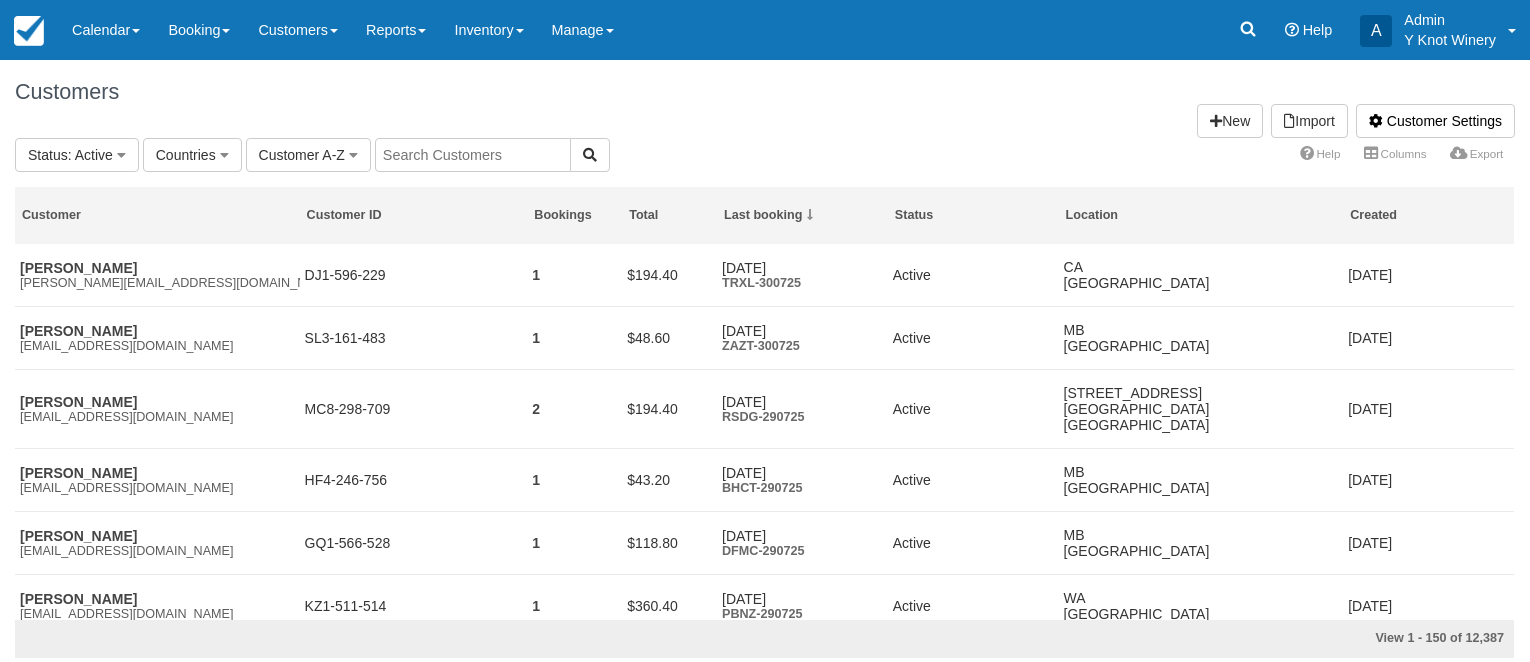 scroll, scrollTop: 0, scrollLeft: 0, axis: both 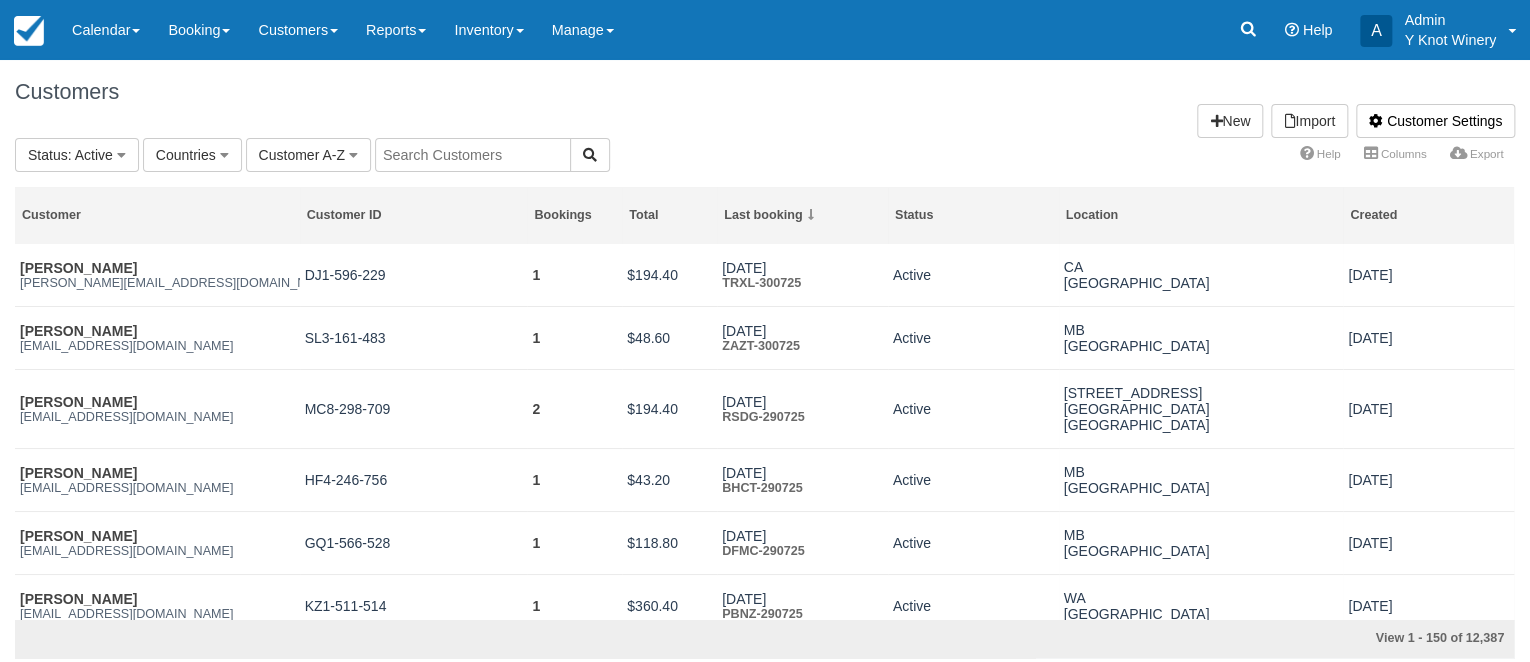 click at bounding box center (473, 155) 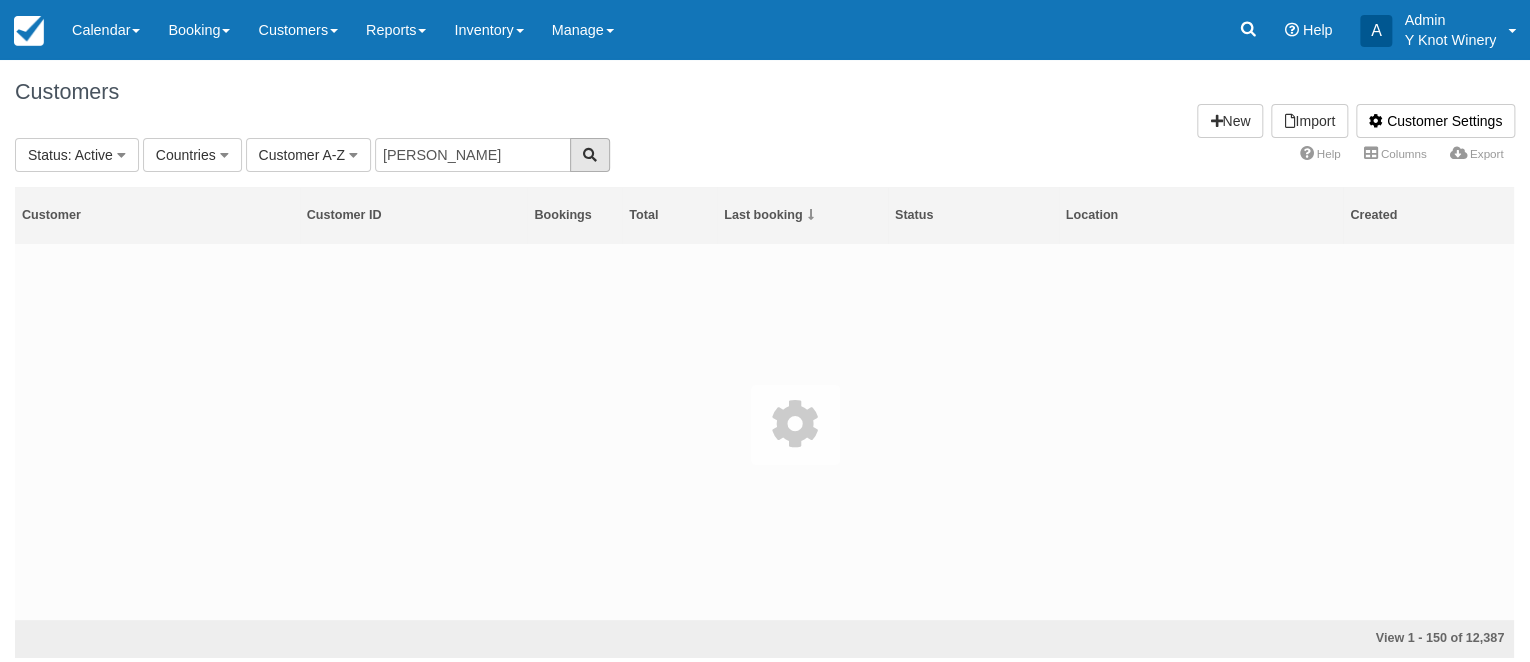click at bounding box center (590, 155) 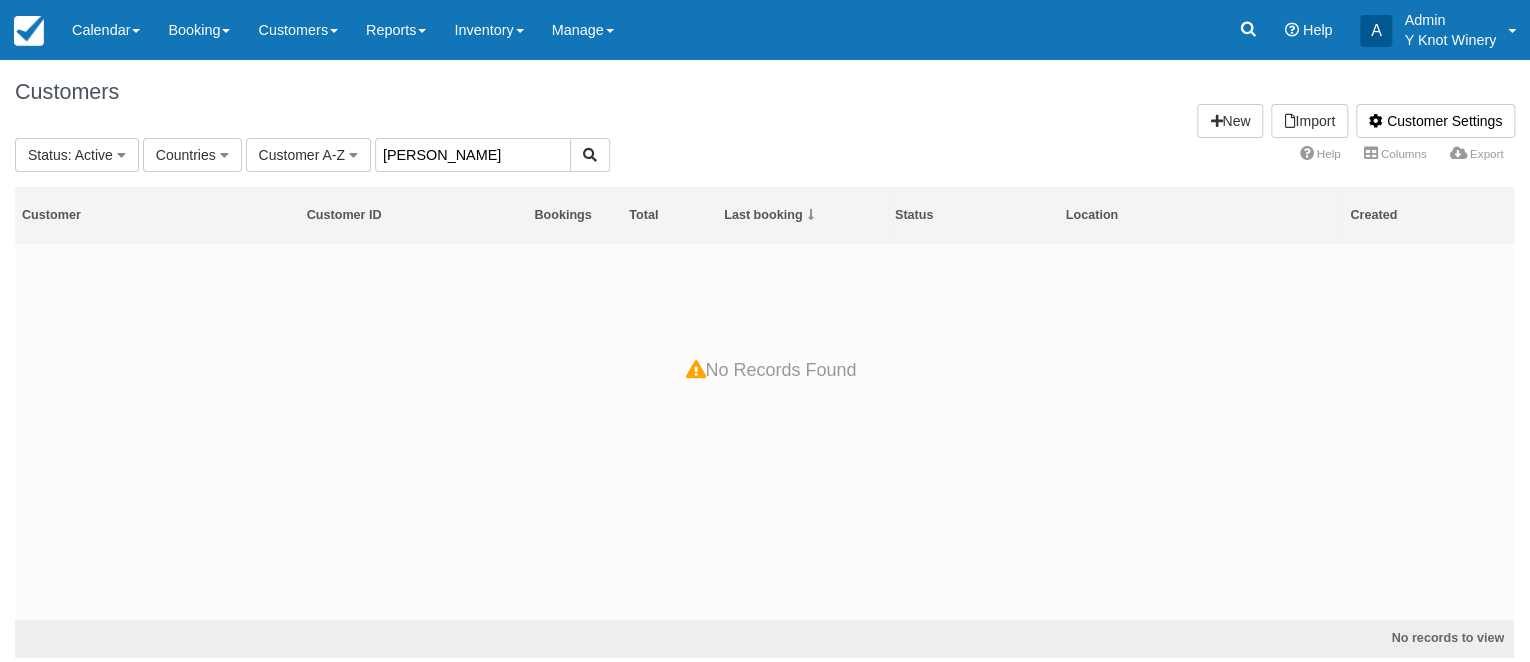 drag, startPoint x: 495, startPoint y: 152, endPoint x: 354, endPoint y: 170, distance: 142.14429 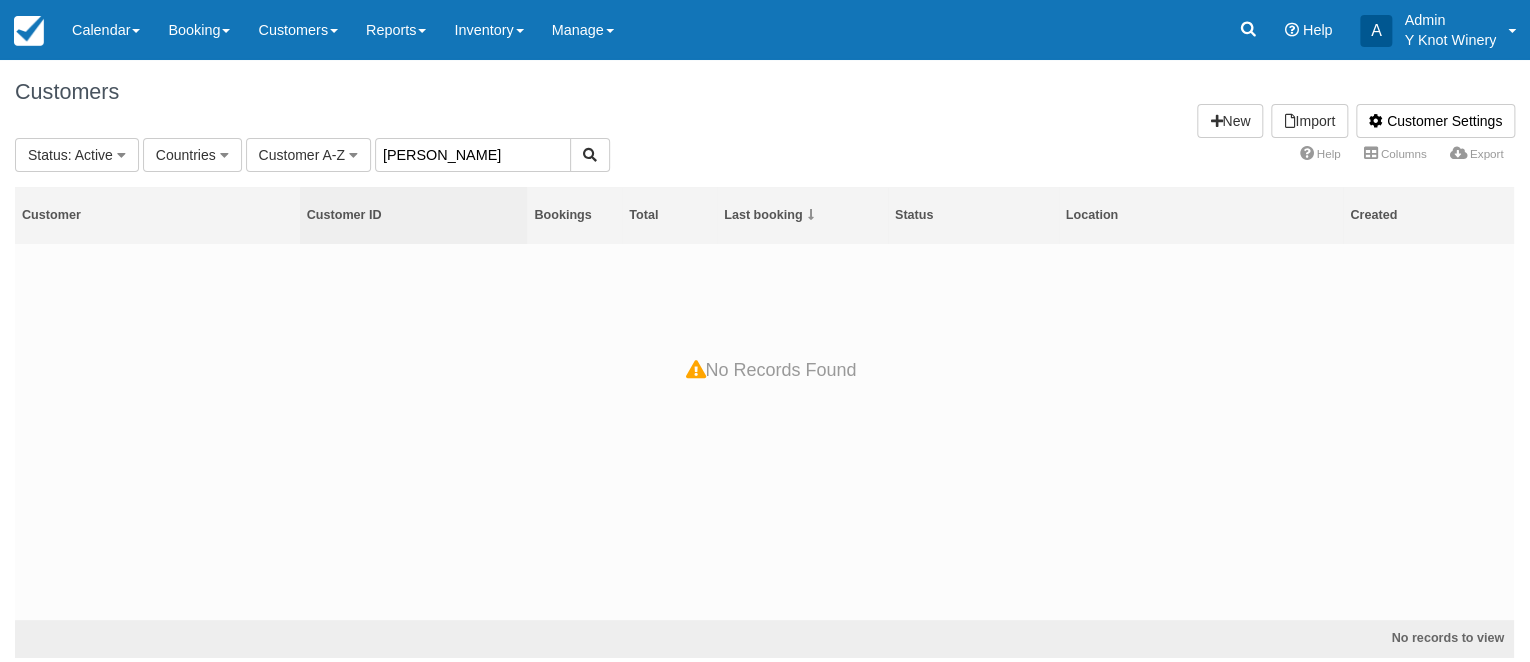 type on "murray" 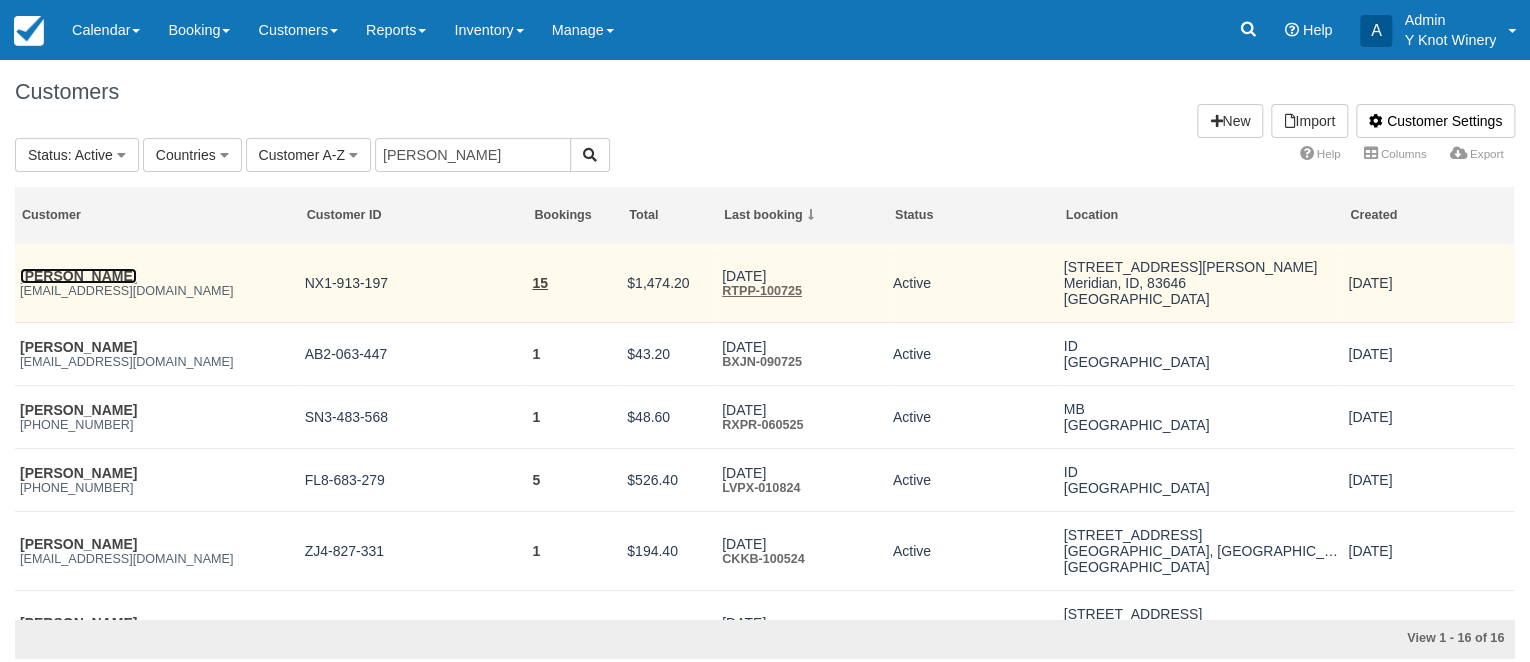 click on "[PERSON_NAME]" at bounding box center [78, 276] 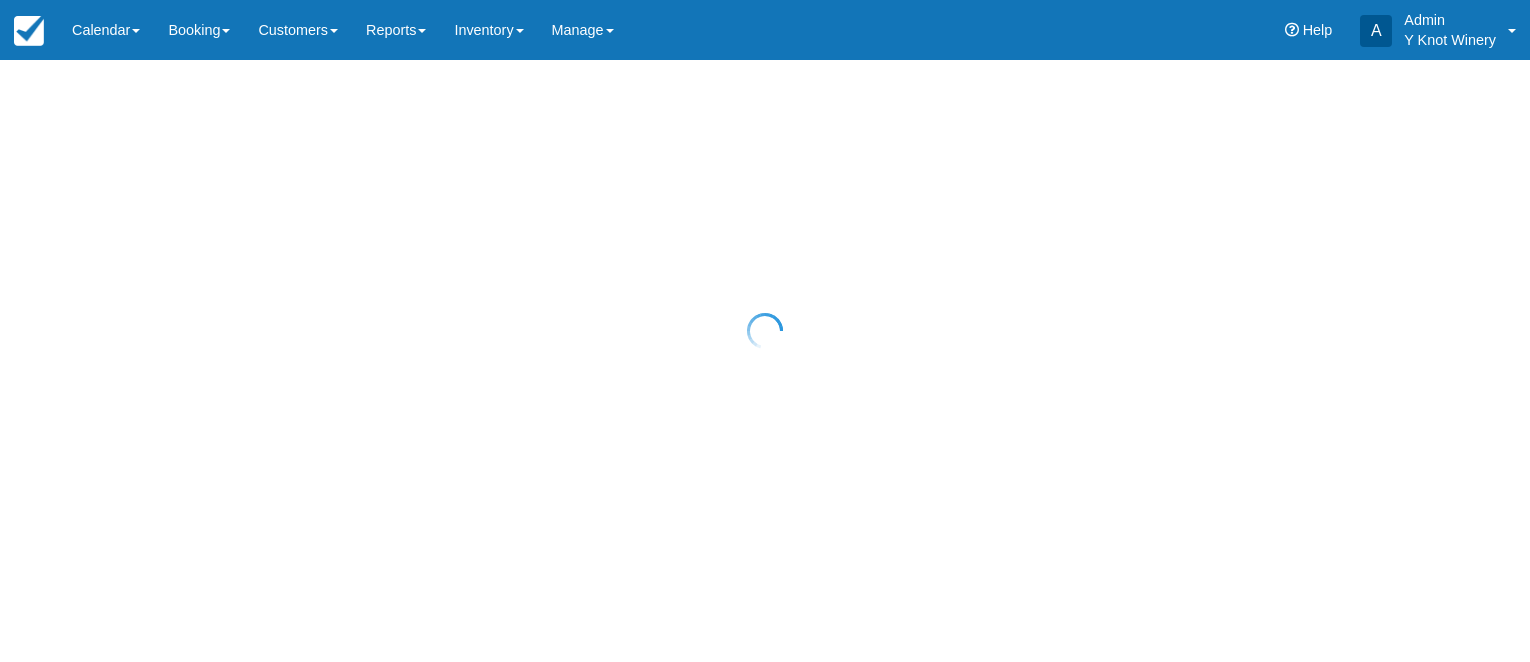 scroll, scrollTop: 0, scrollLeft: 0, axis: both 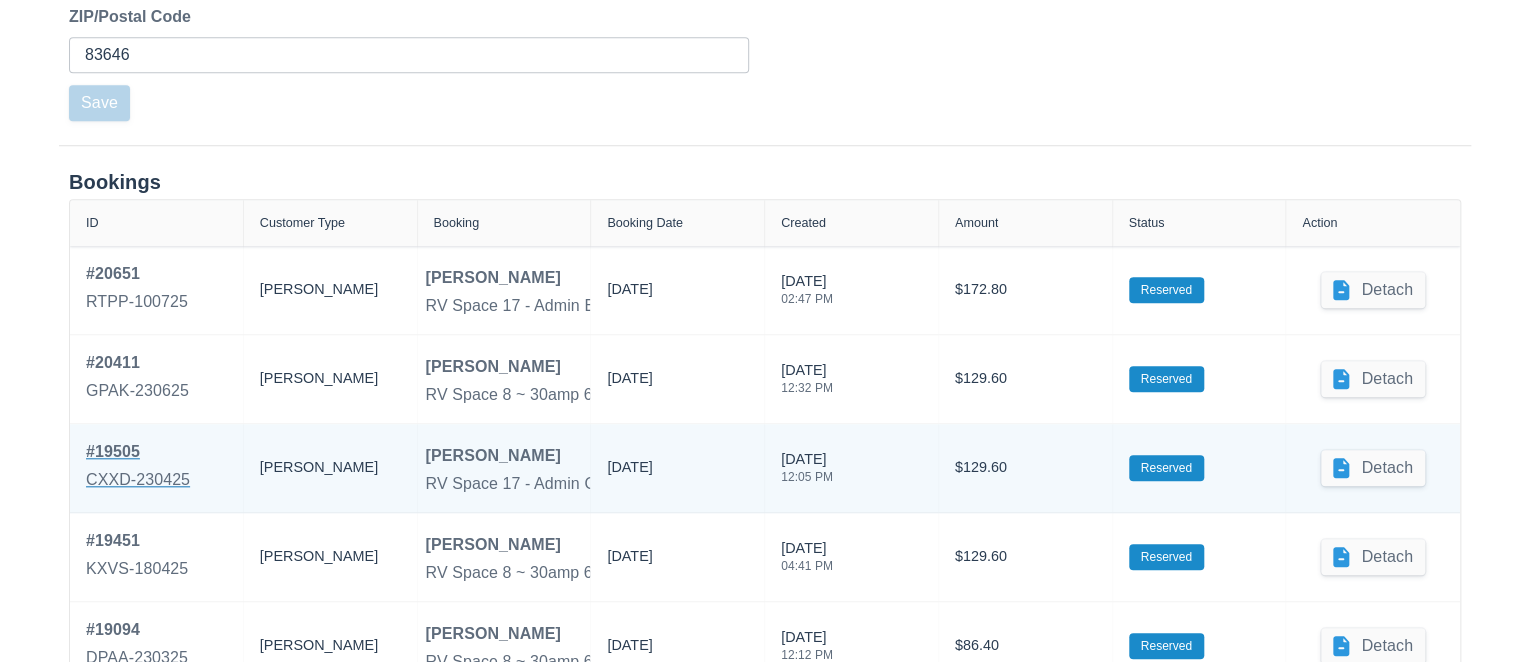 click on "CXXD-230425" at bounding box center (138, 480) 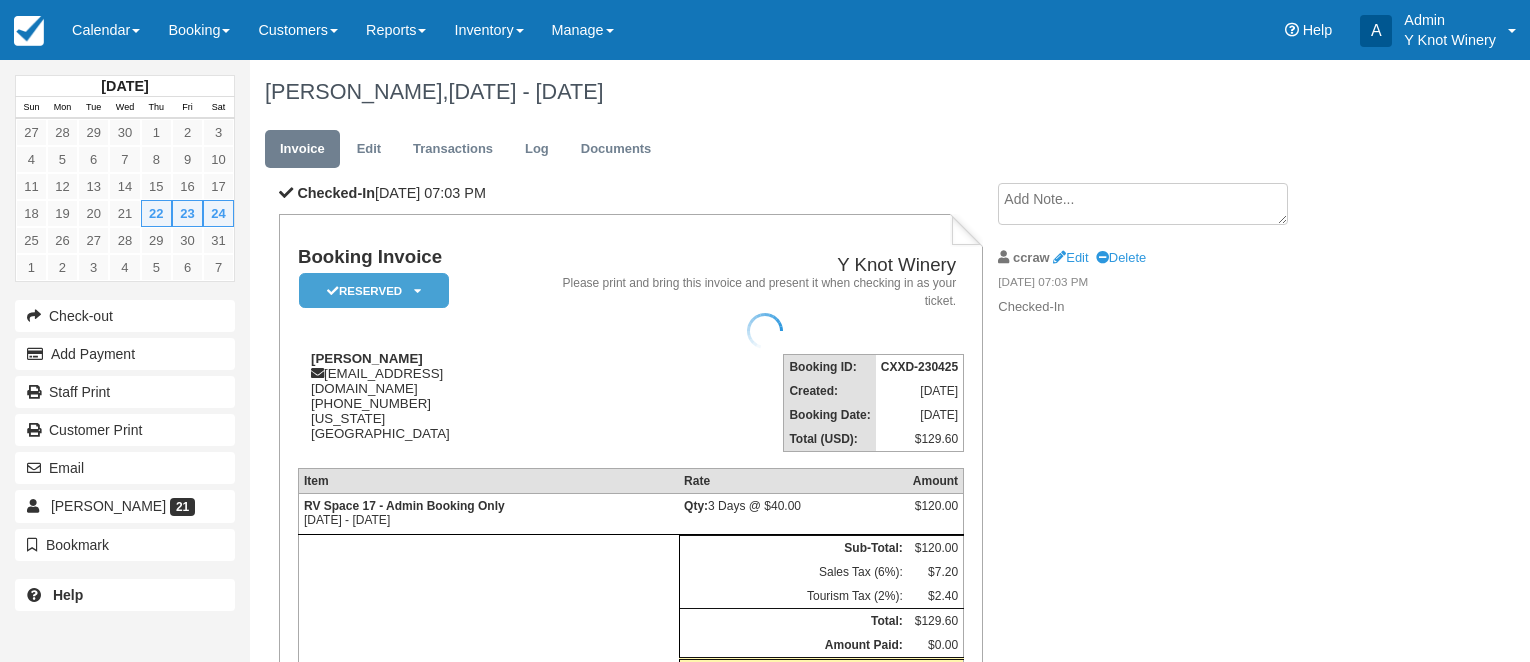 scroll, scrollTop: 0, scrollLeft: 0, axis: both 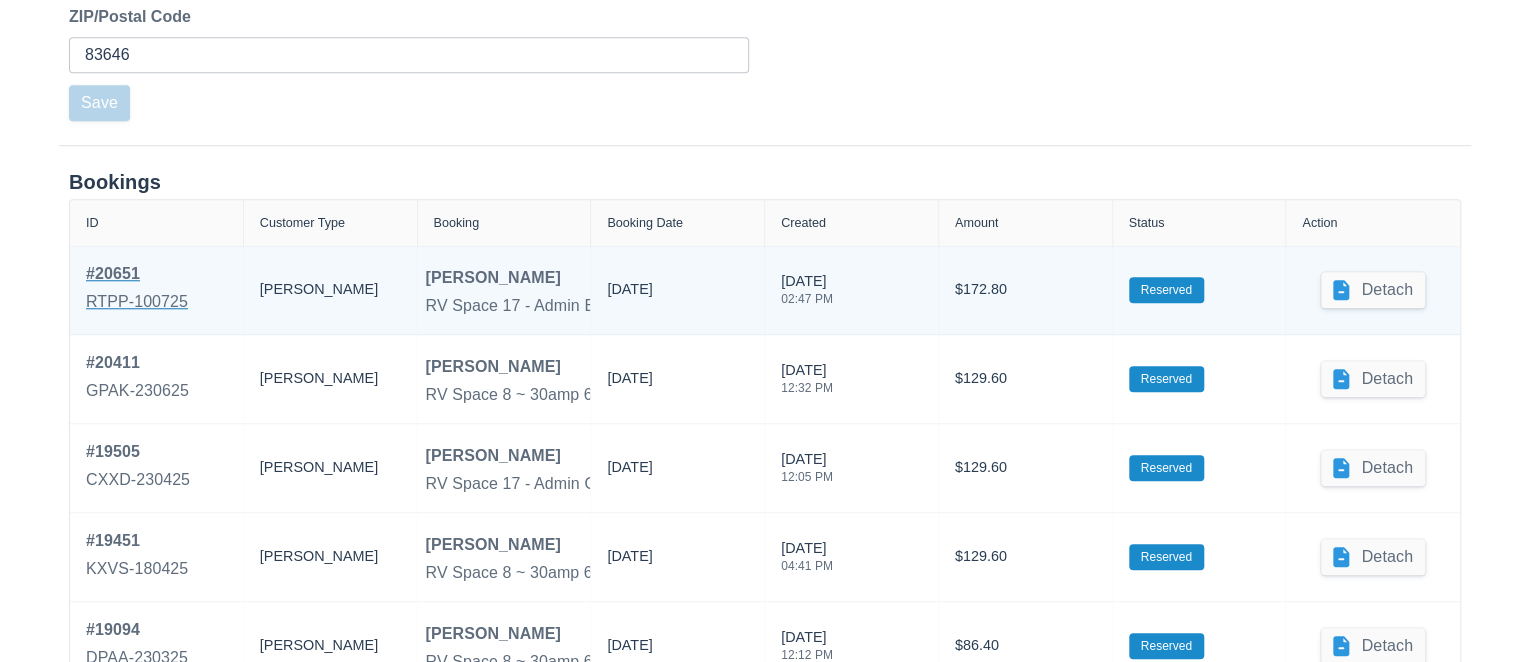 click on "# 20651" at bounding box center (137, 274) 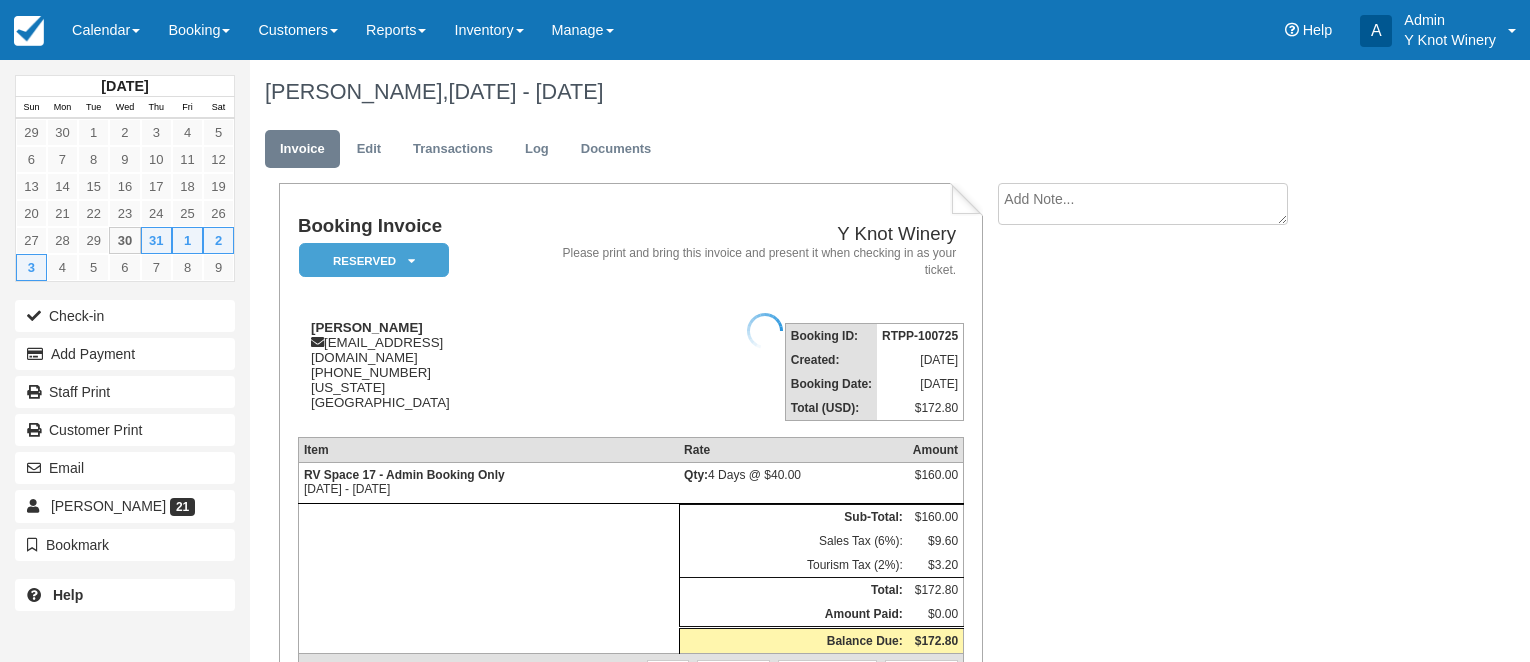 scroll, scrollTop: 0, scrollLeft: 0, axis: both 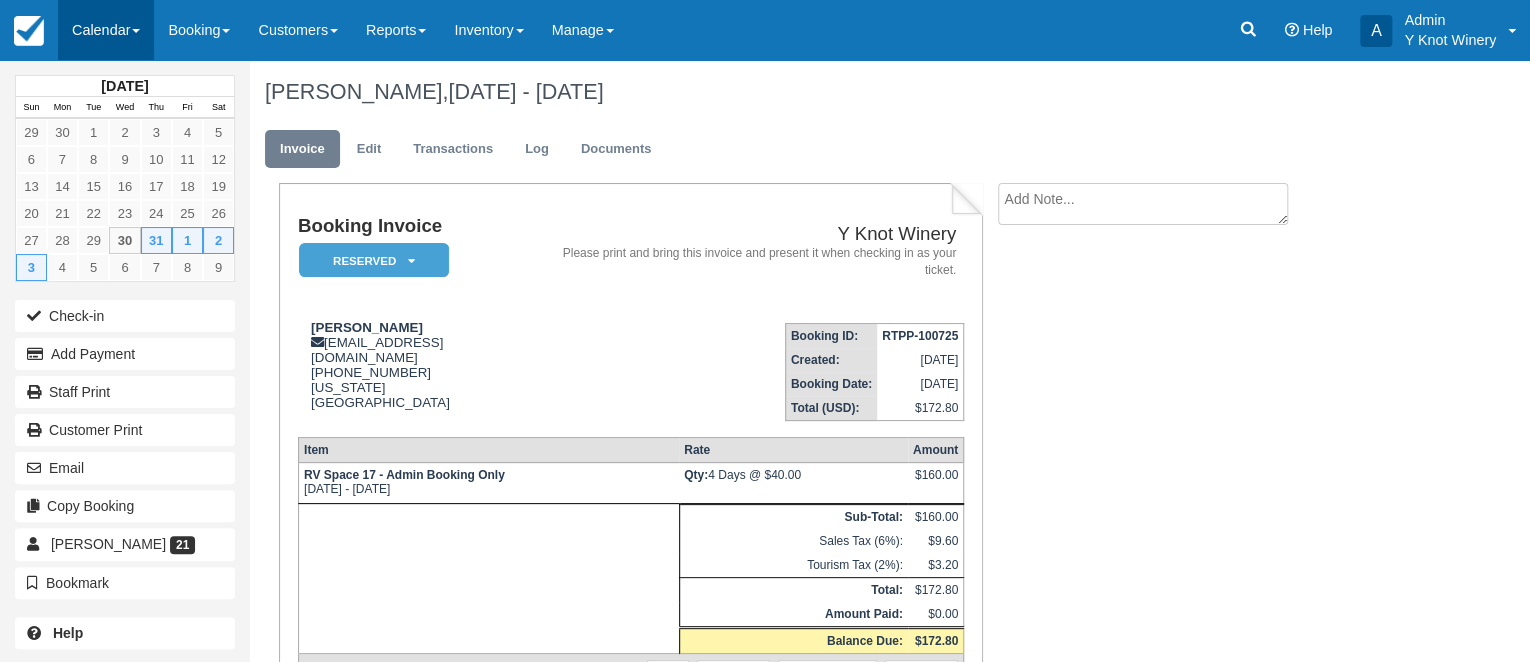 click on "Calendar" at bounding box center (106, 30) 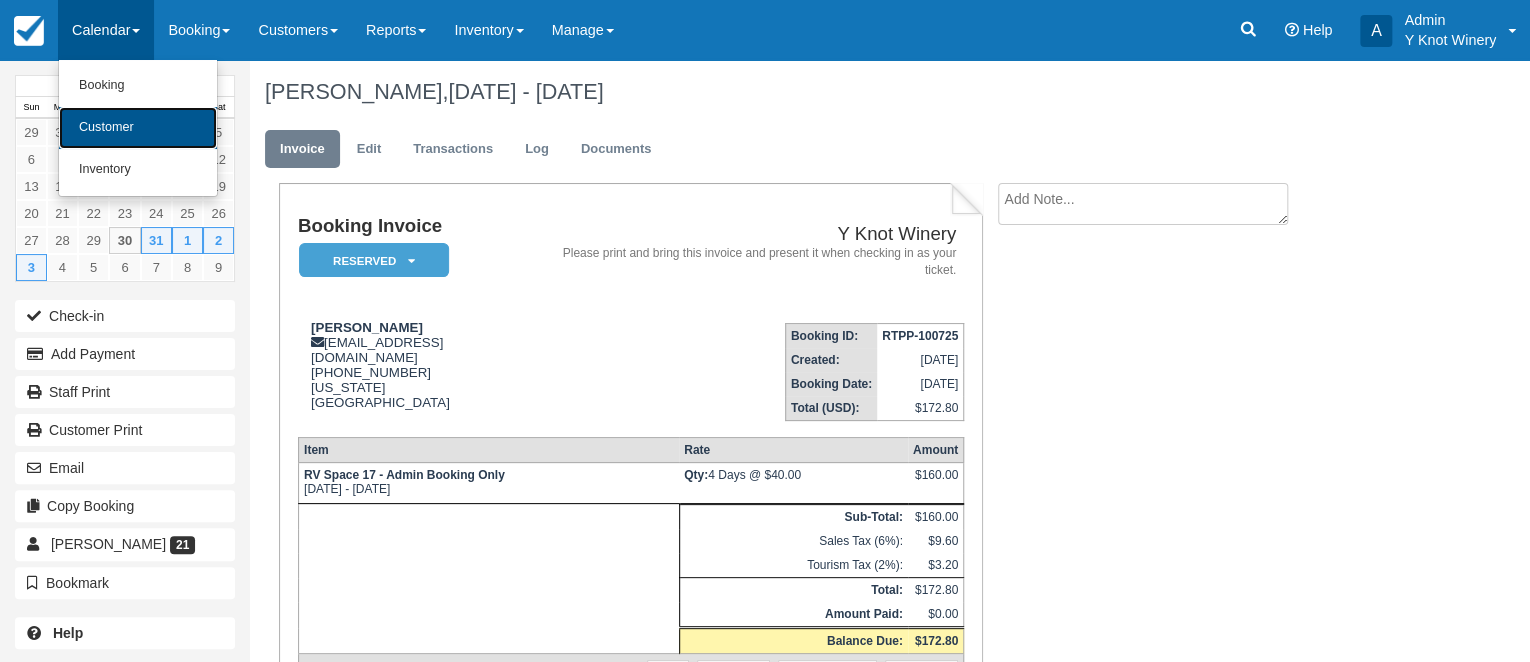 click on "Customer" at bounding box center (138, 128) 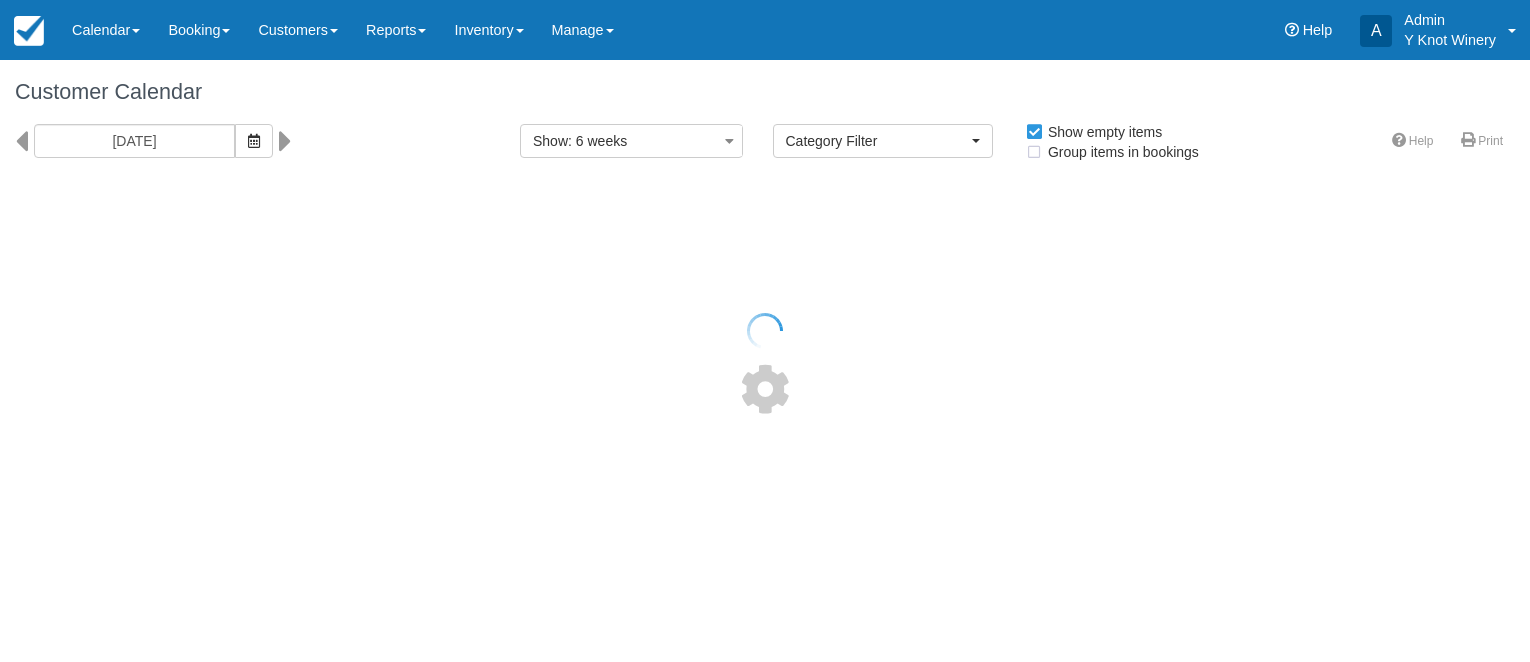 select 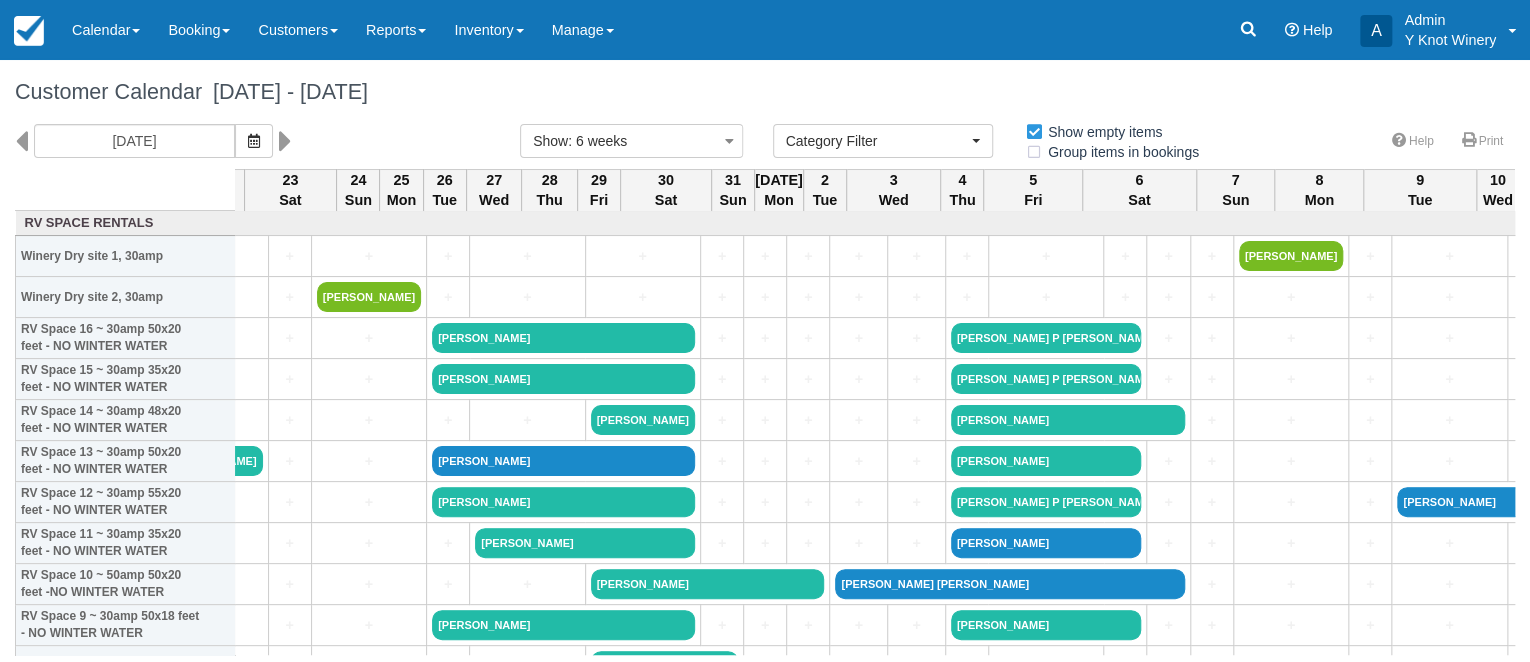 scroll, scrollTop: 0, scrollLeft: 2326, axis: horizontal 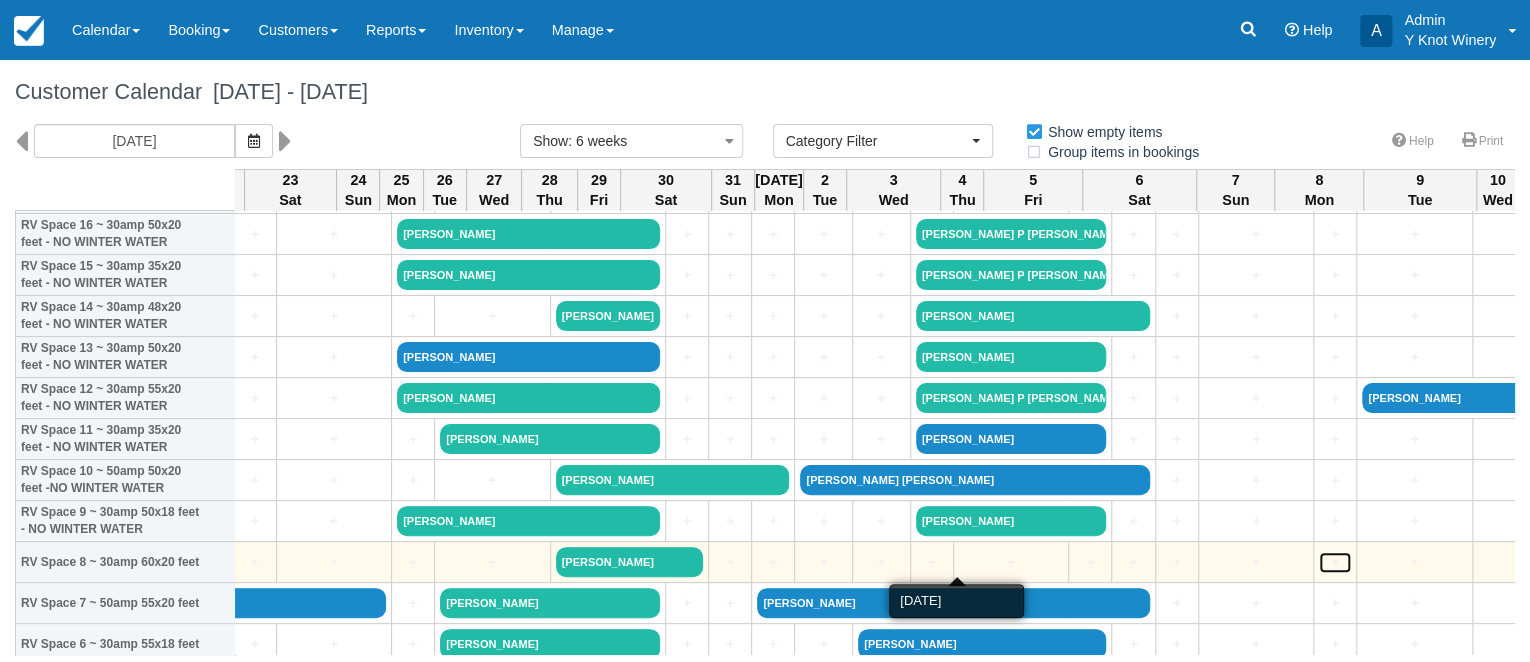 click on "+" at bounding box center (1335, 562) 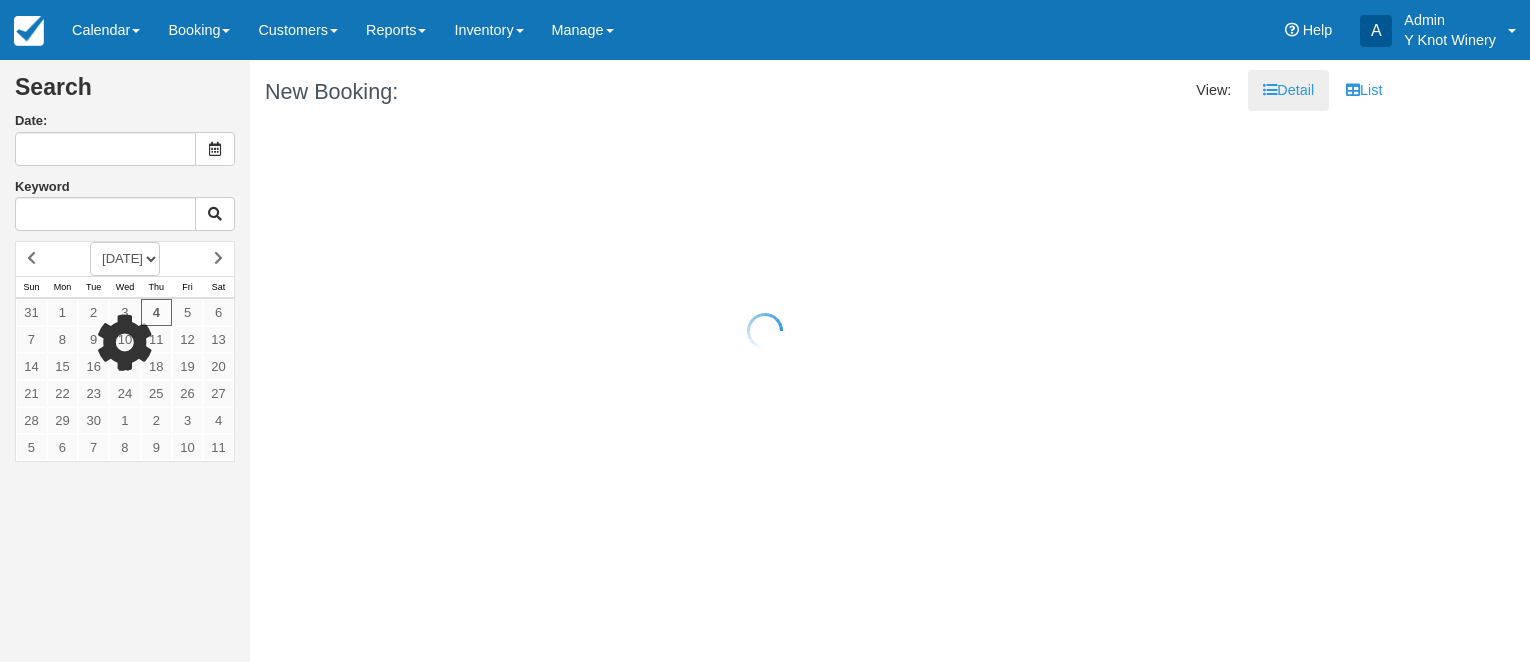 scroll, scrollTop: 0, scrollLeft: 0, axis: both 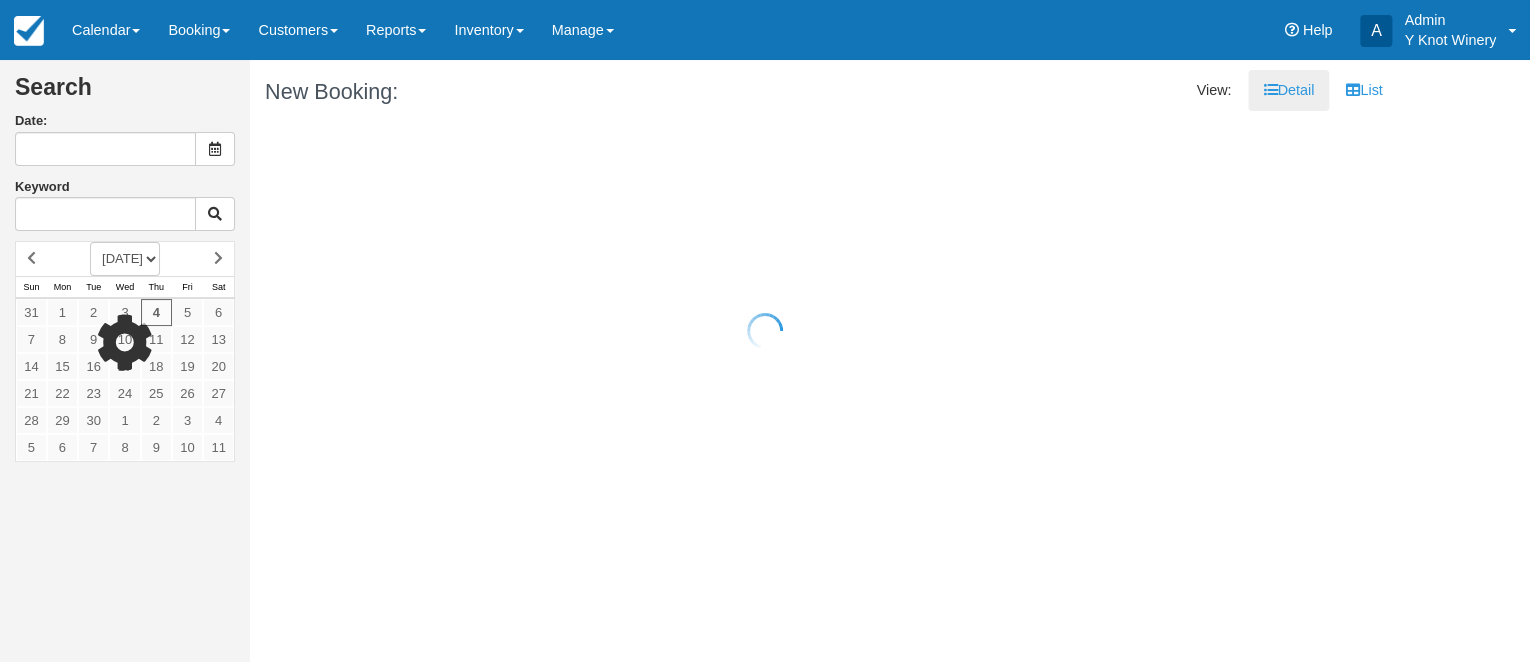 type on "09/04/25" 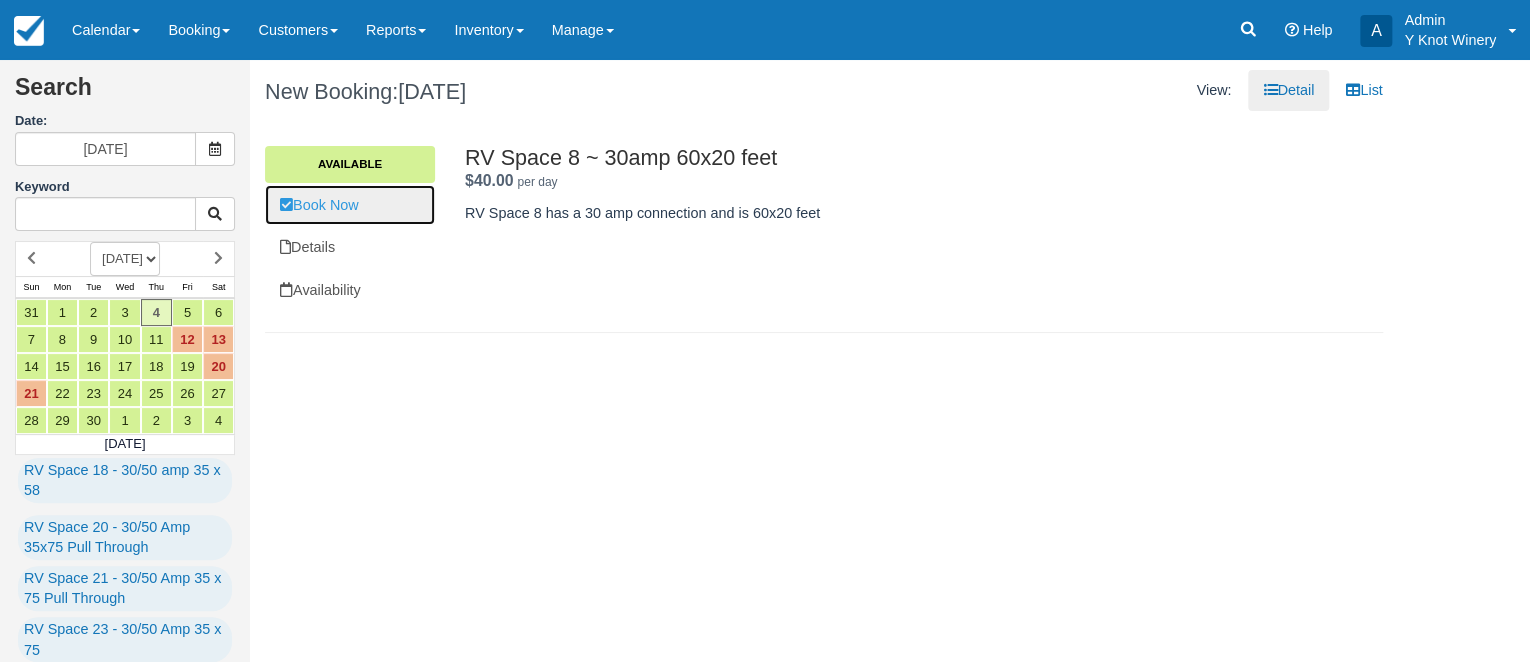 click on "Book Now" at bounding box center [350, 205] 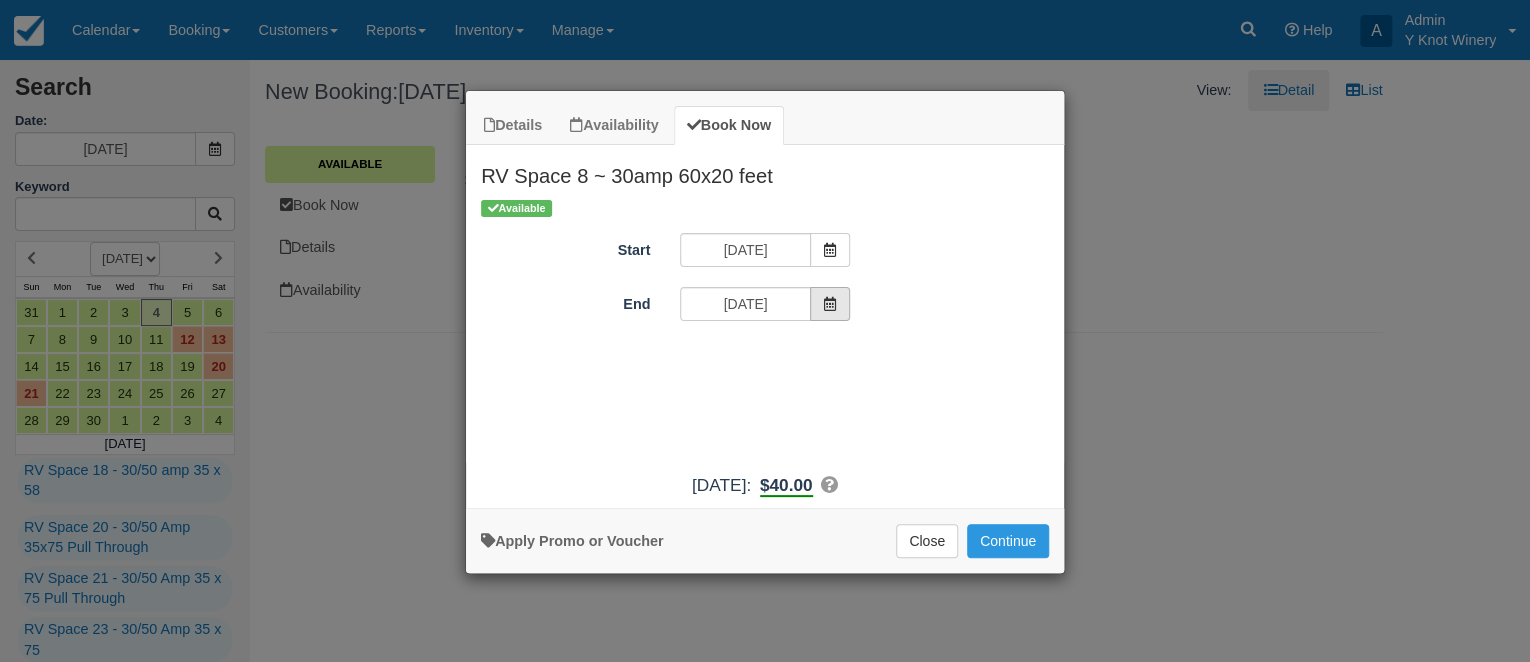 click at bounding box center [830, 304] 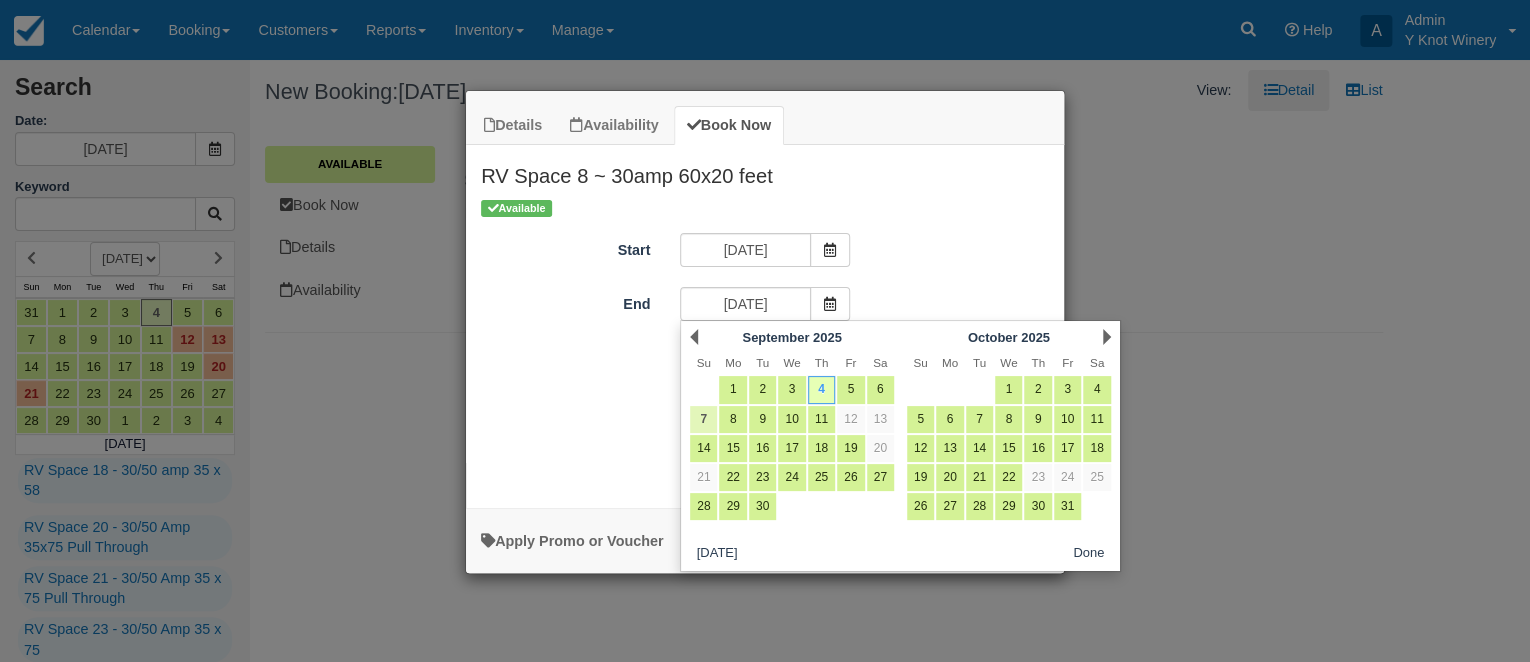 click on "7" at bounding box center [703, 419] 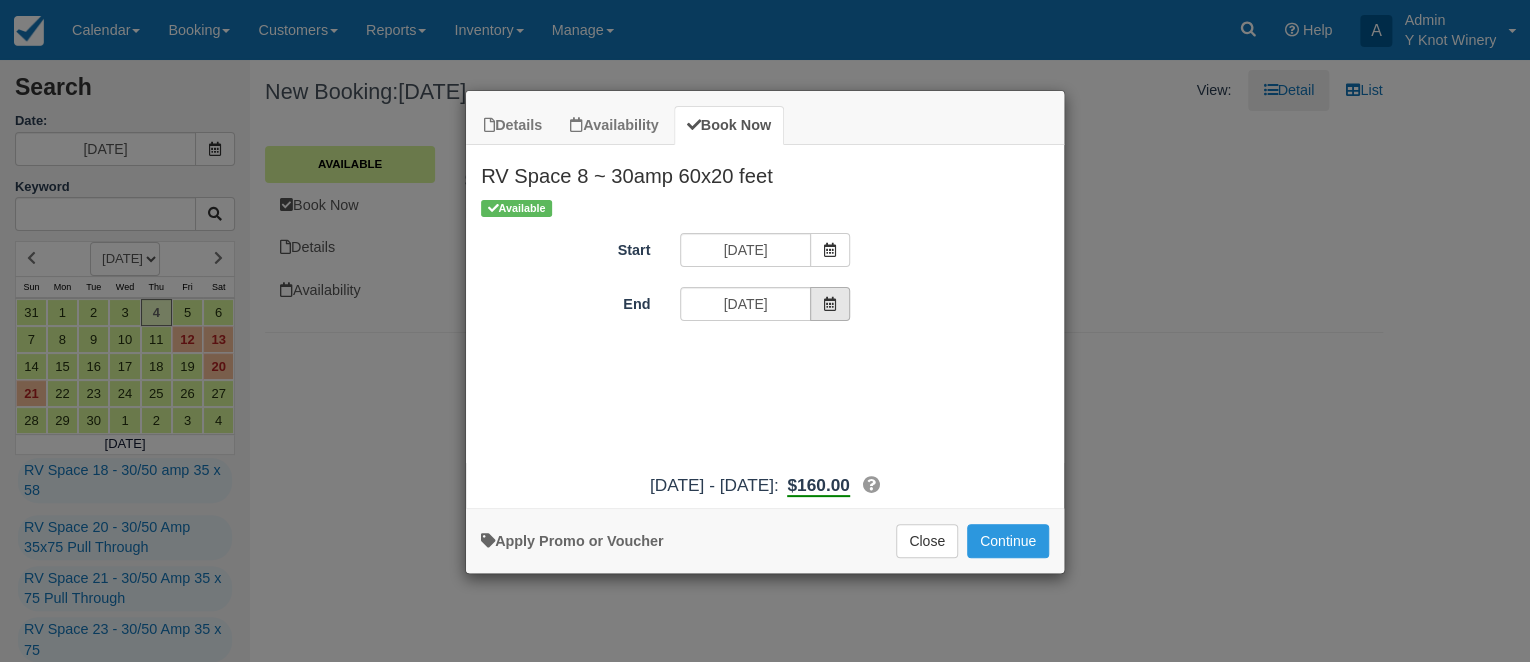 click at bounding box center [830, 304] 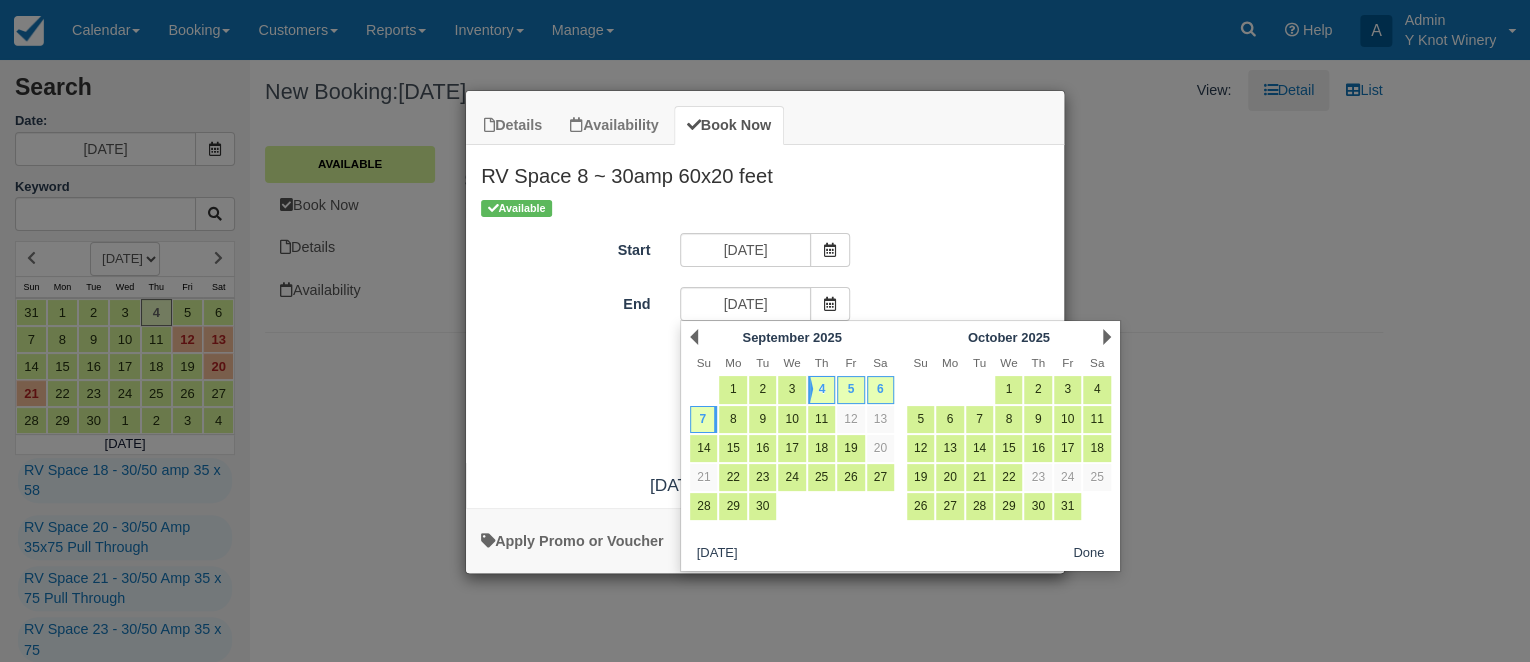 click on "Available" at bounding box center (765, 207) 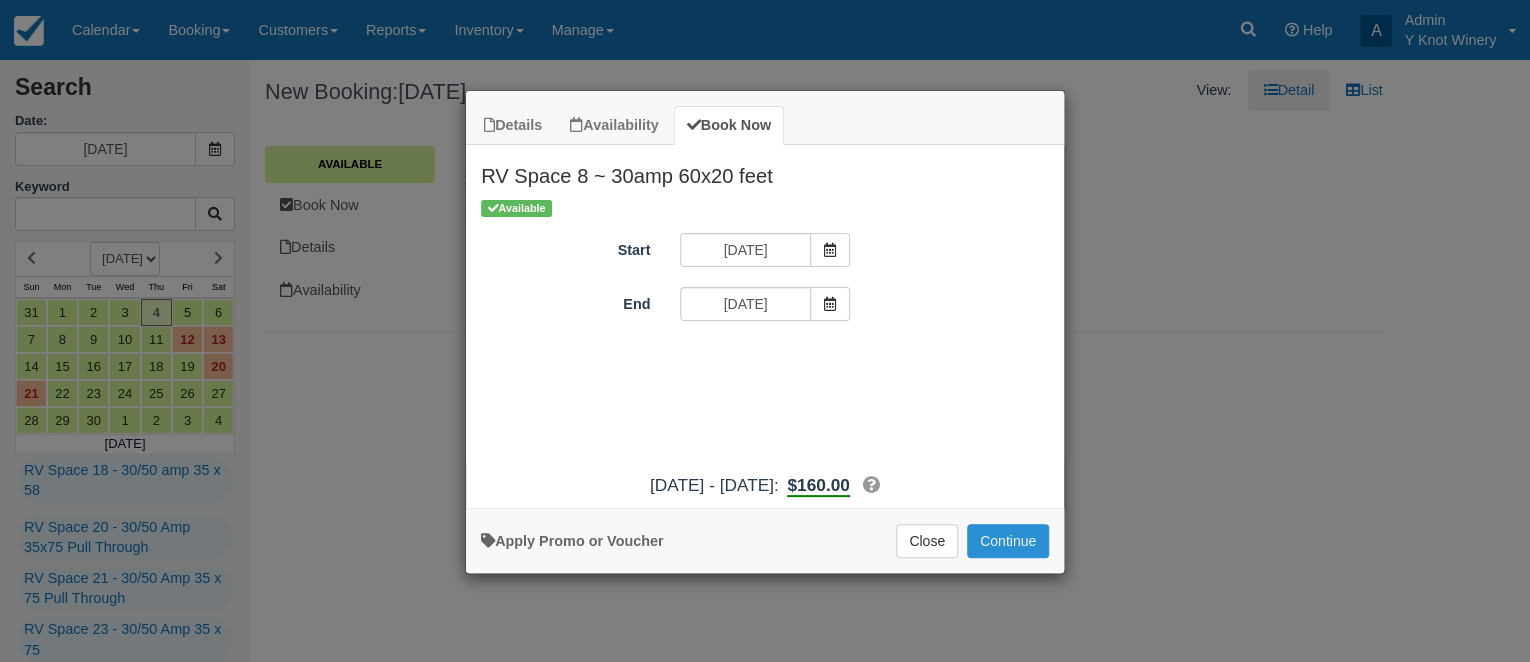 click on "Continue" at bounding box center (1008, 541) 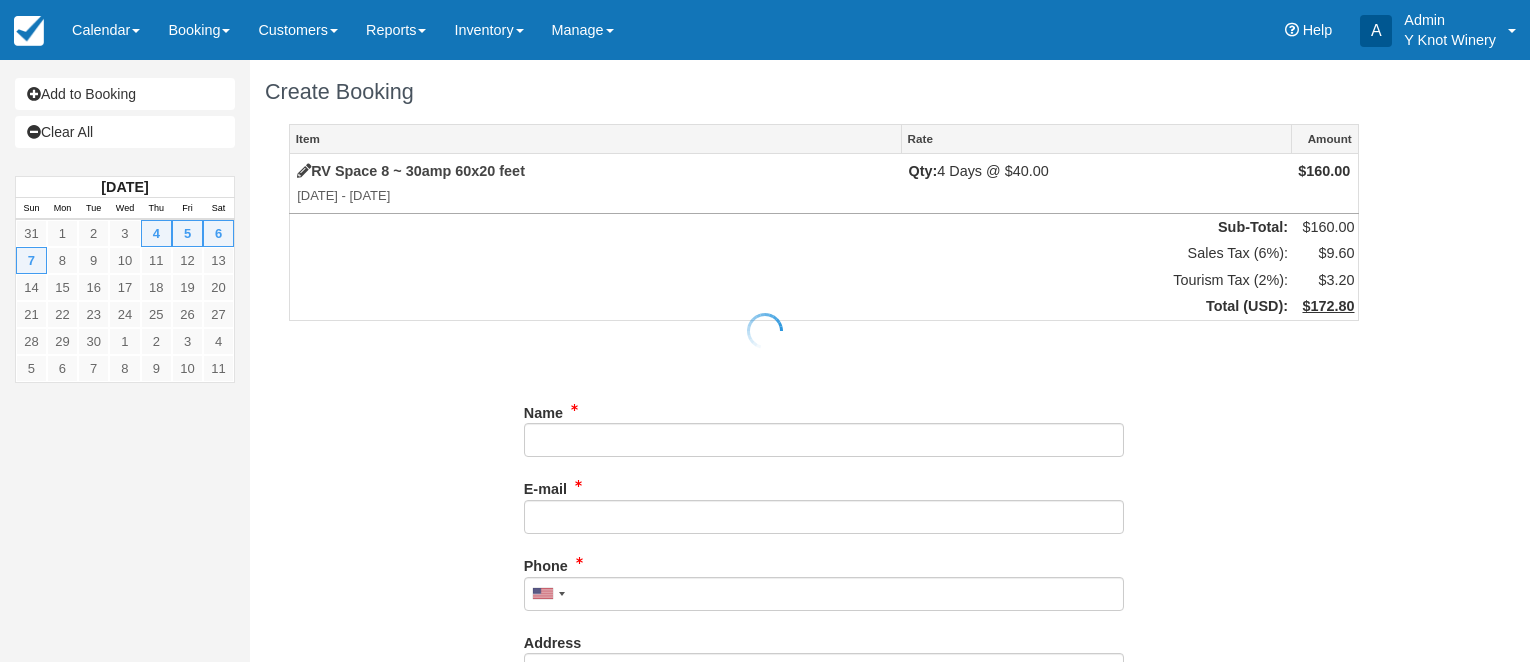 scroll, scrollTop: 0, scrollLeft: 0, axis: both 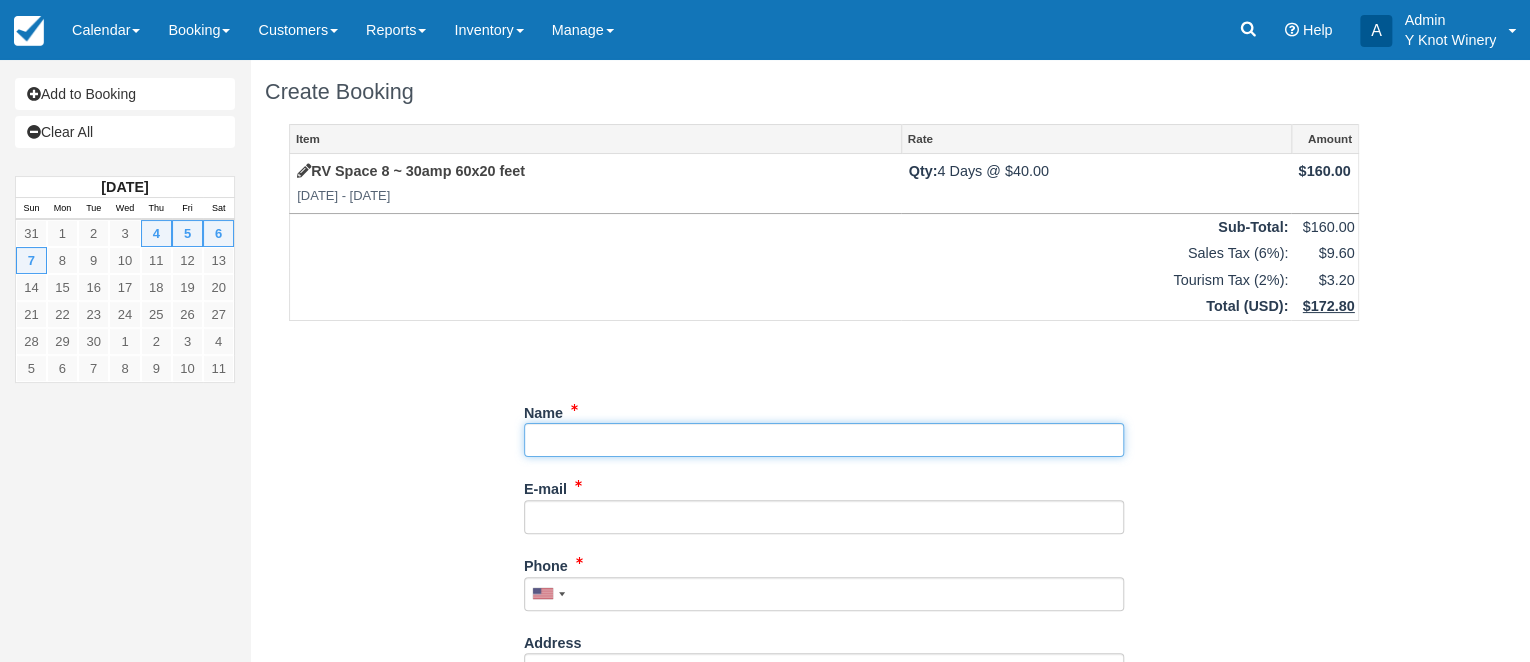 click on "Name" at bounding box center (824, 440) 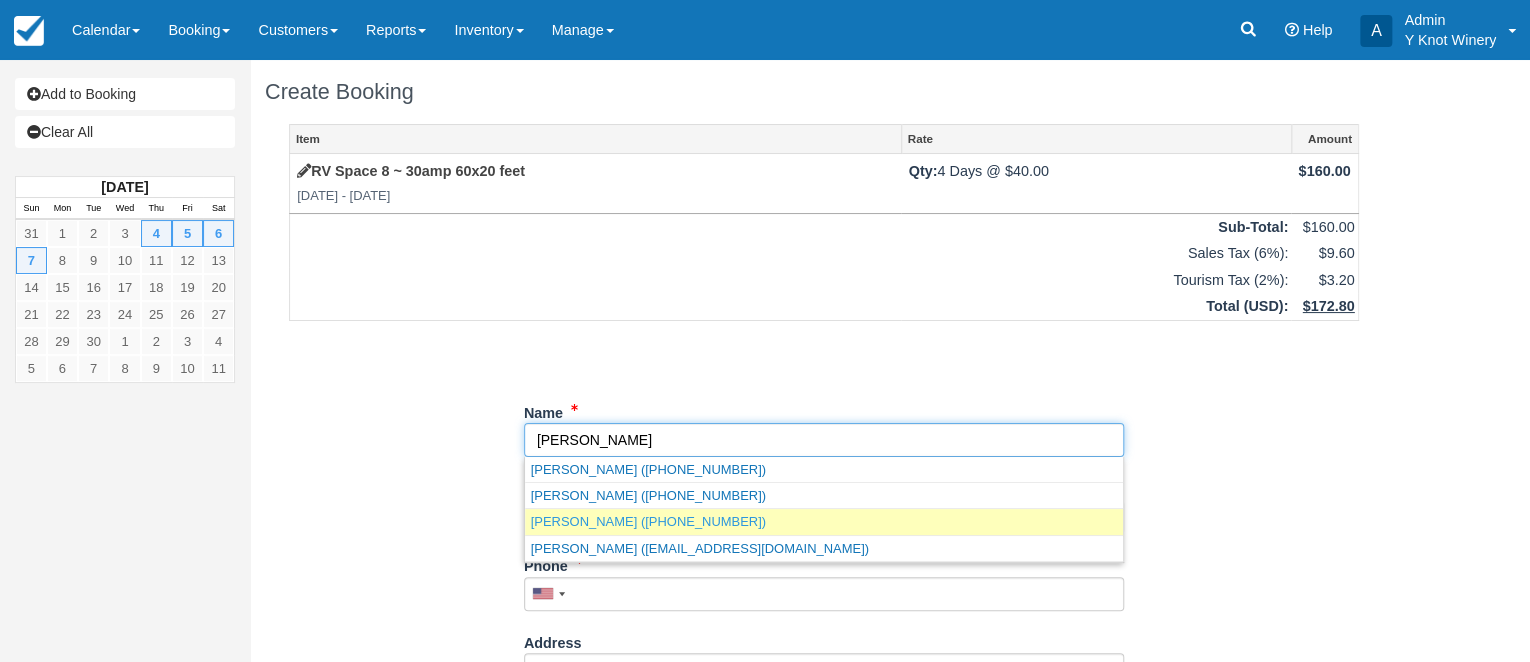 click on "Pam murry (+12088718740)" at bounding box center (824, 521) 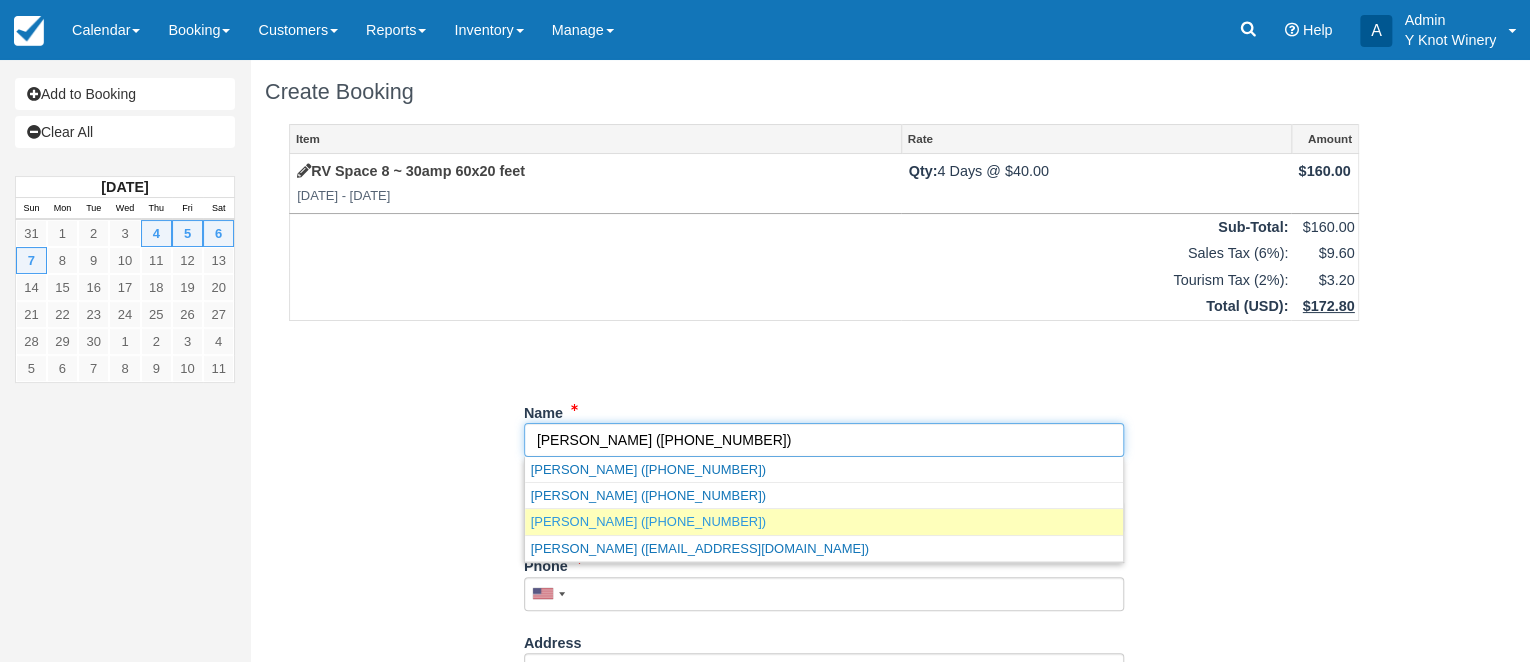 type on "[PERSON_NAME]" 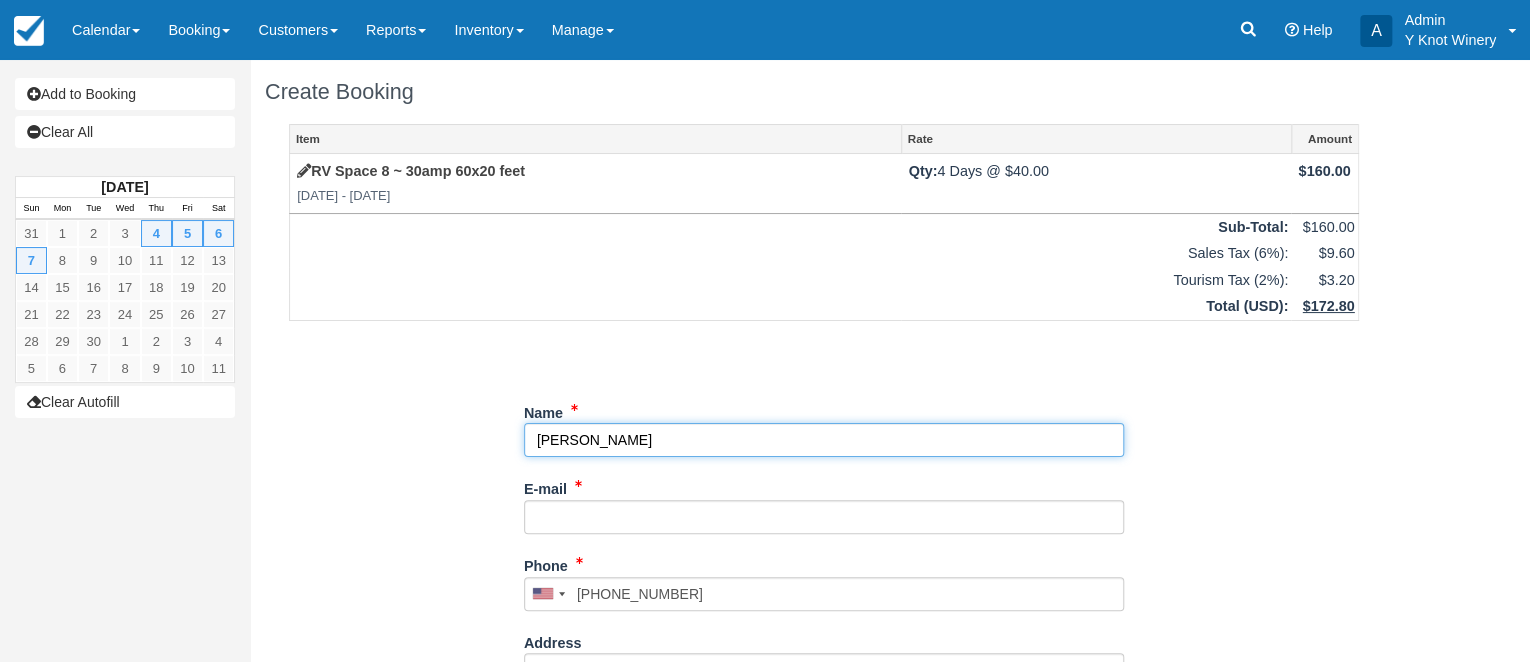 select on "CA" 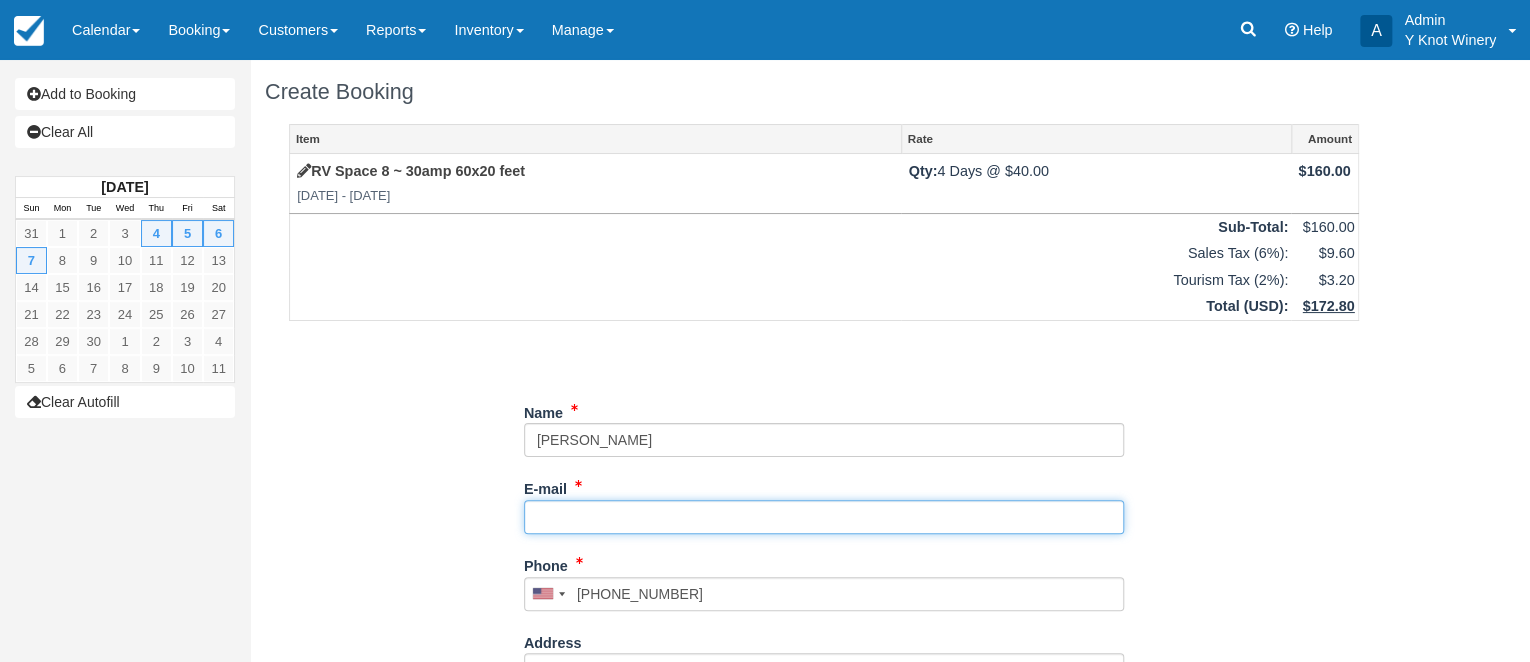 click on "E-mail" at bounding box center [824, 517] 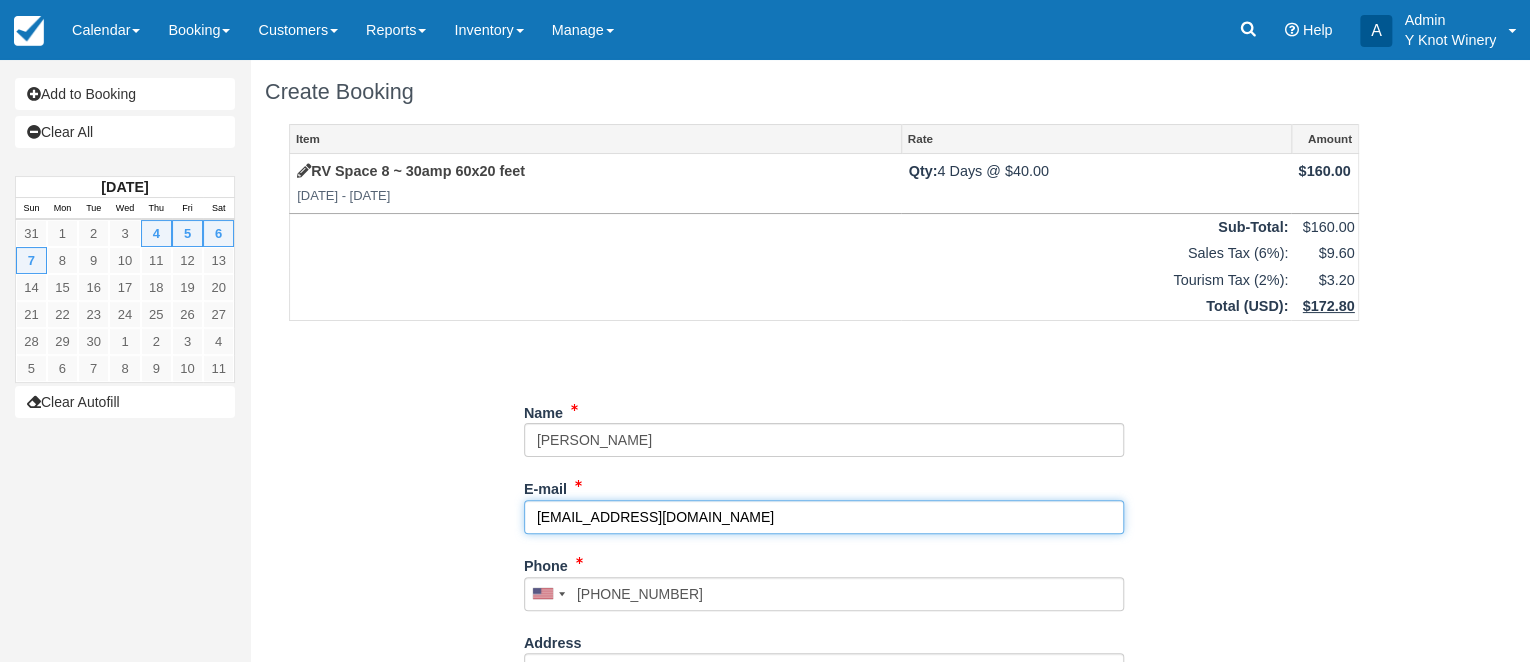type on "rpmweights@yahoo.com" 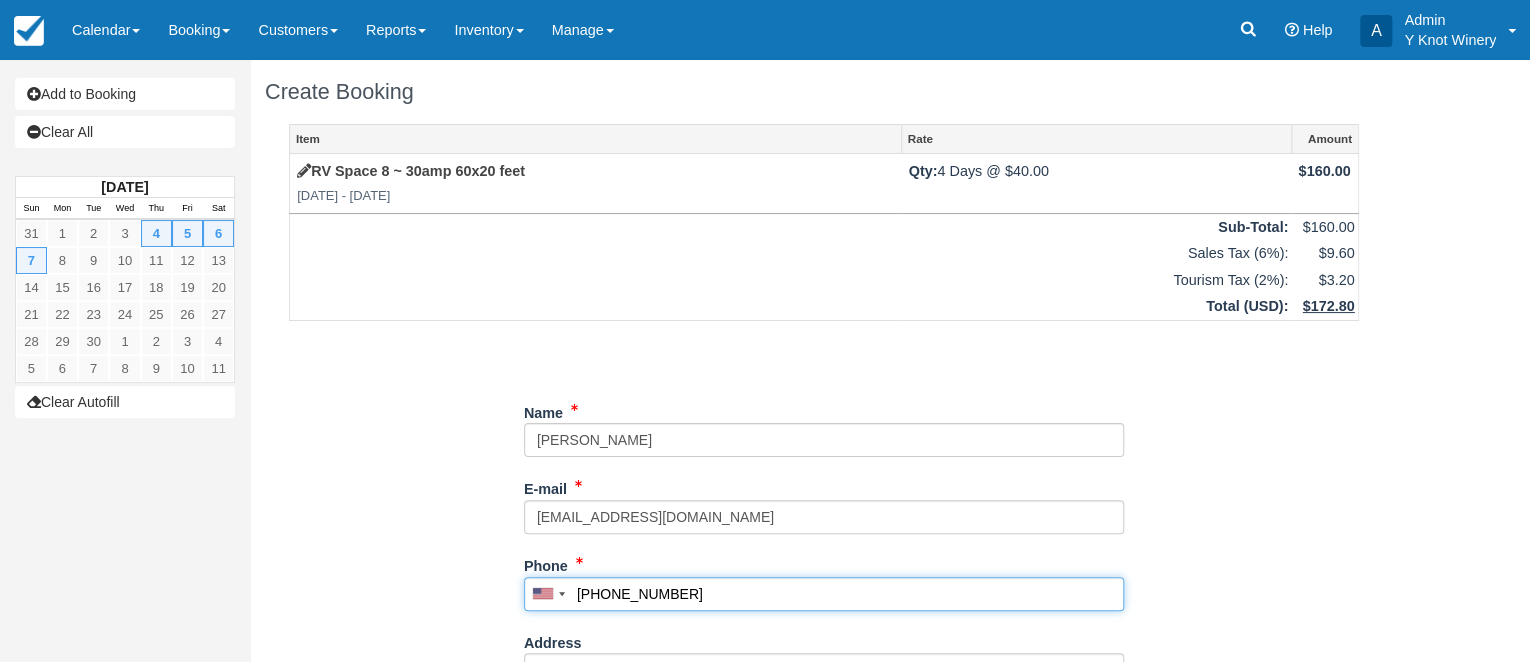 click on "[PHONE_NUMBER]" at bounding box center [824, 594] 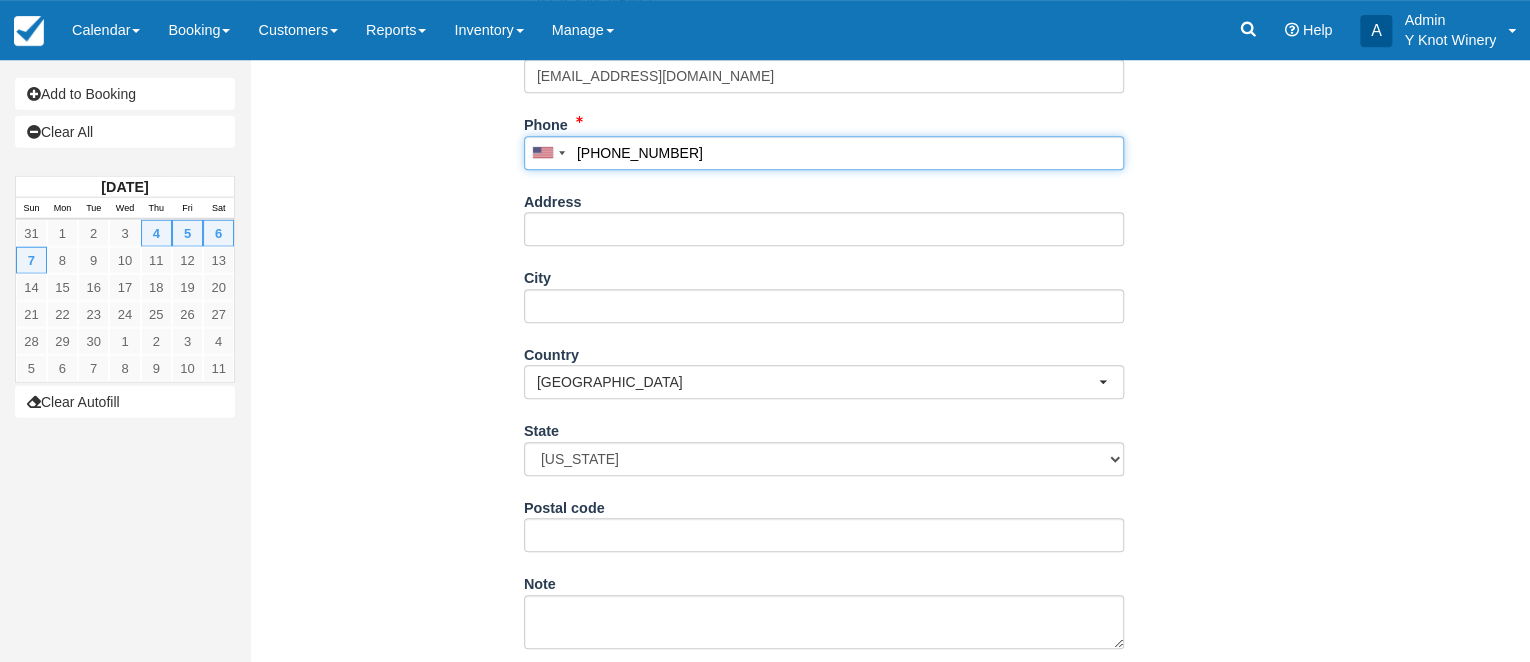 scroll, scrollTop: 496, scrollLeft: 0, axis: vertical 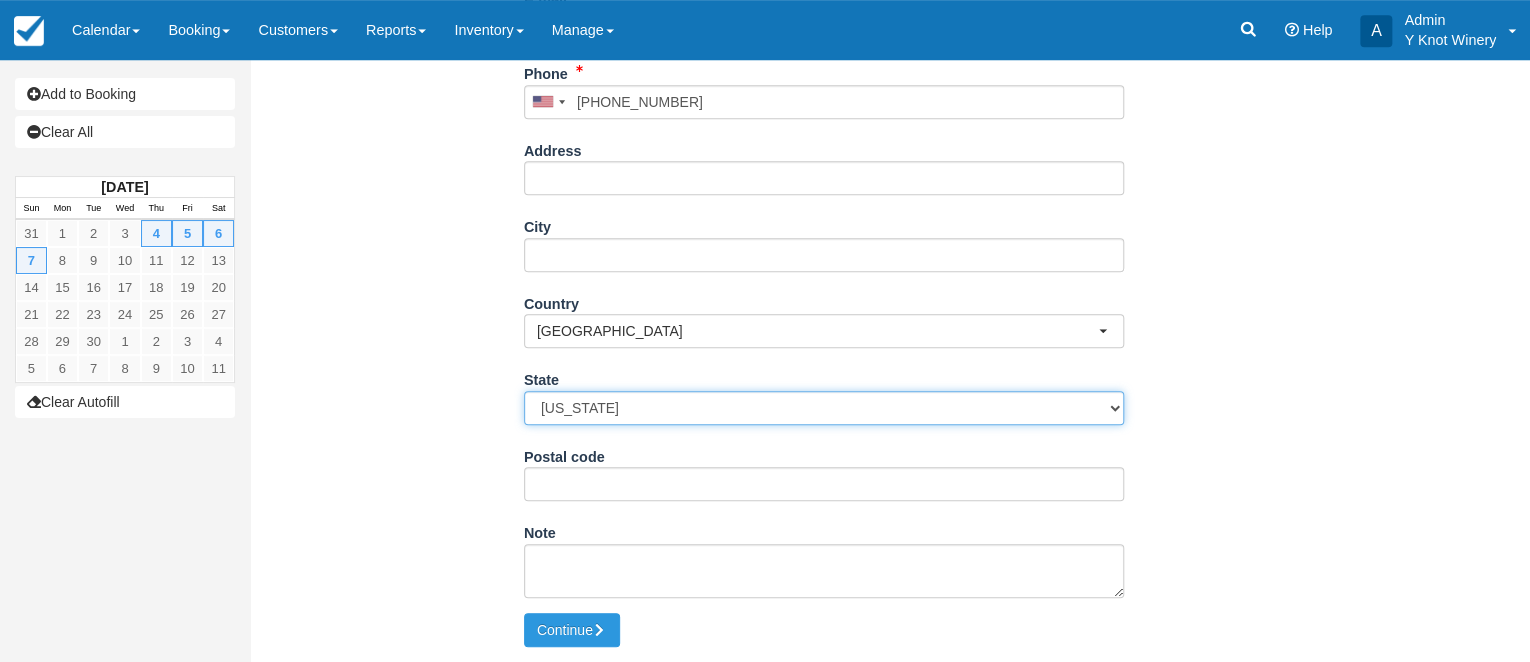 type on "(208) 871-8040" 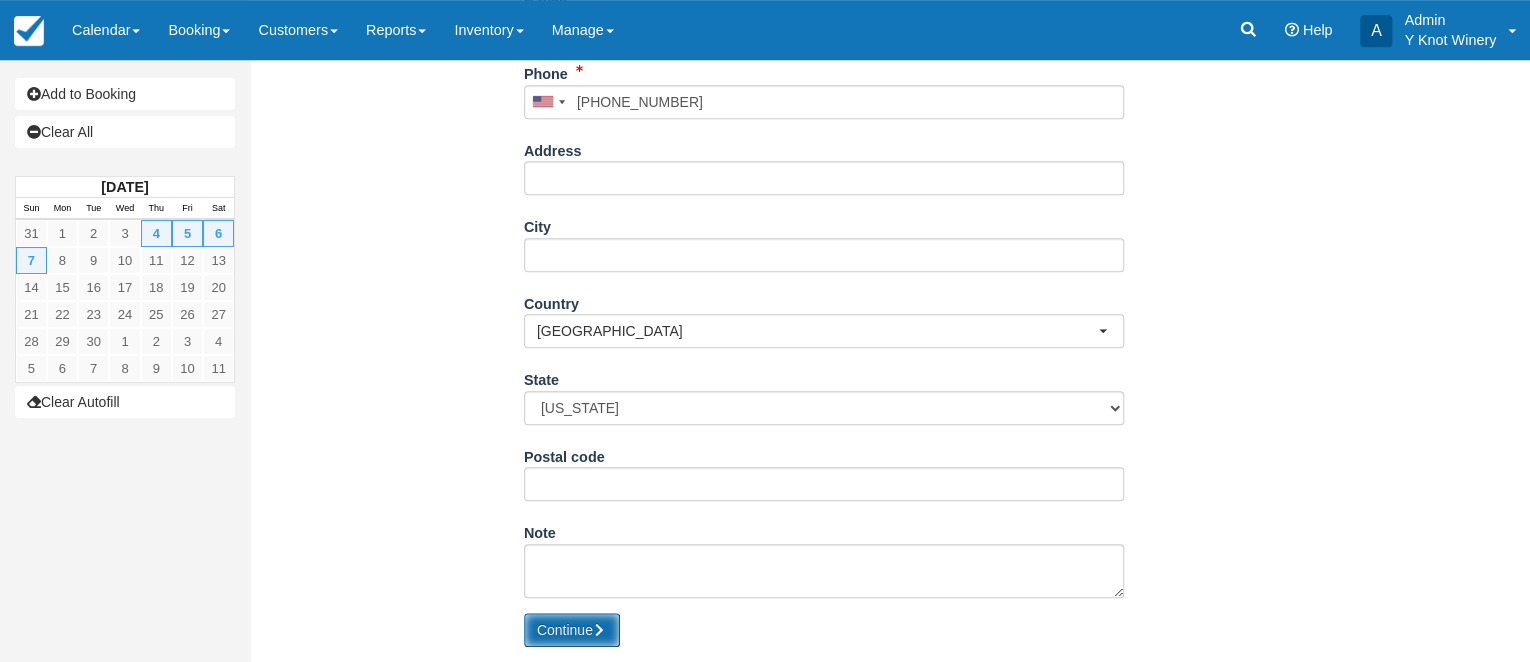 click on "Continue" at bounding box center [572, 630] 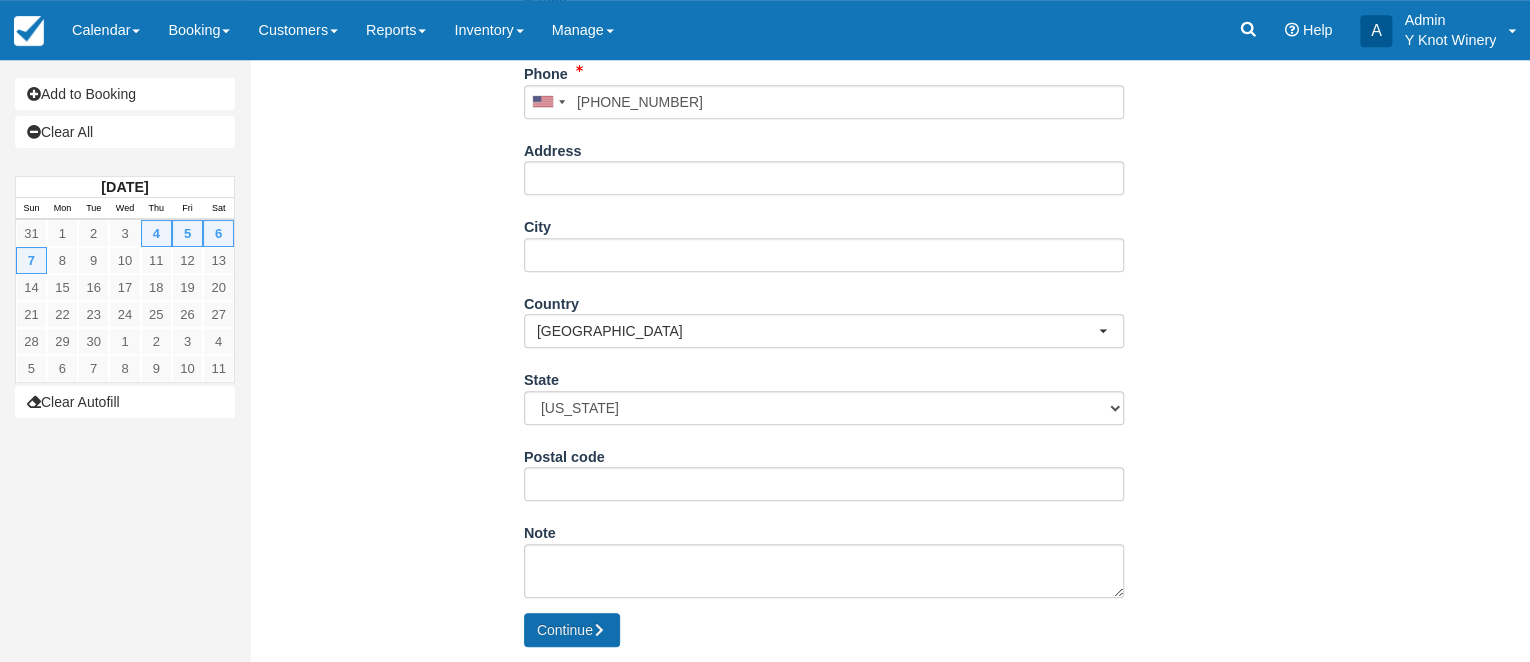 type on "+12088718040" 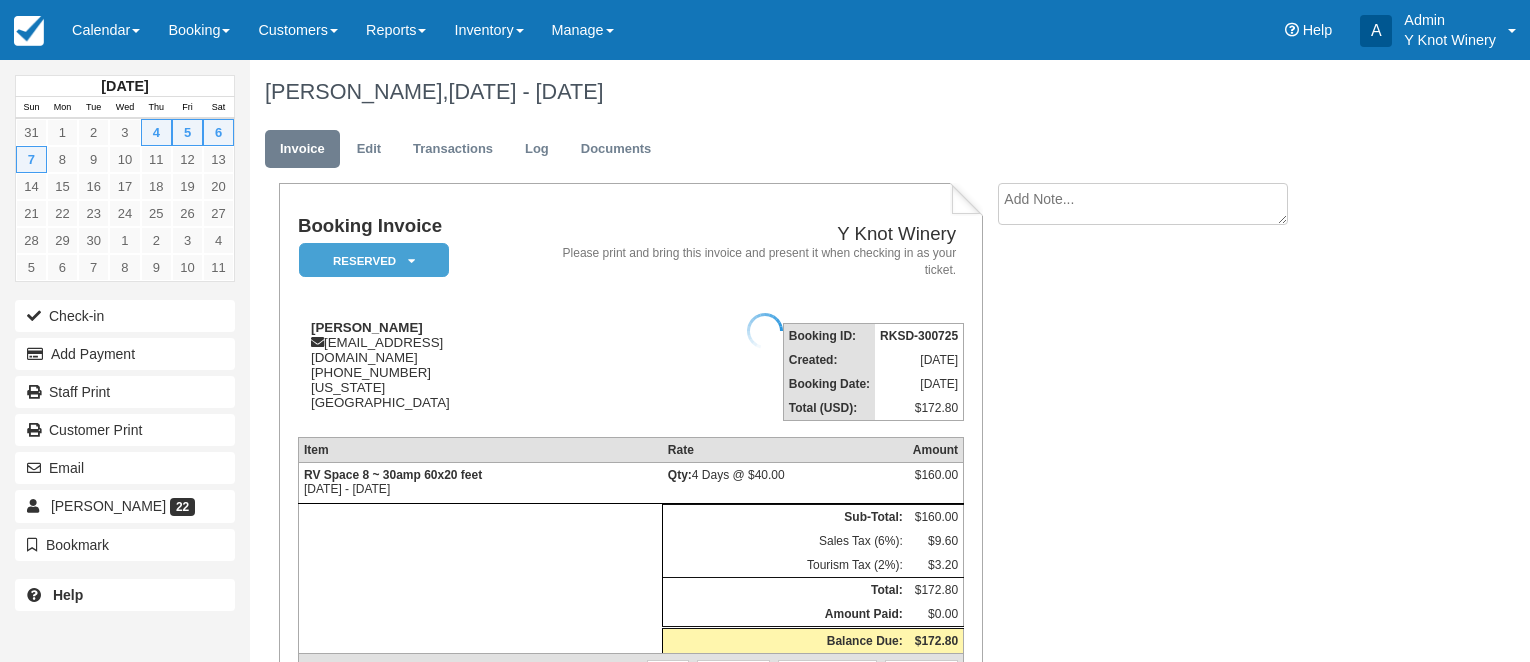 scroll, scrollTop: 0, scrollLeft: 0, axis: both 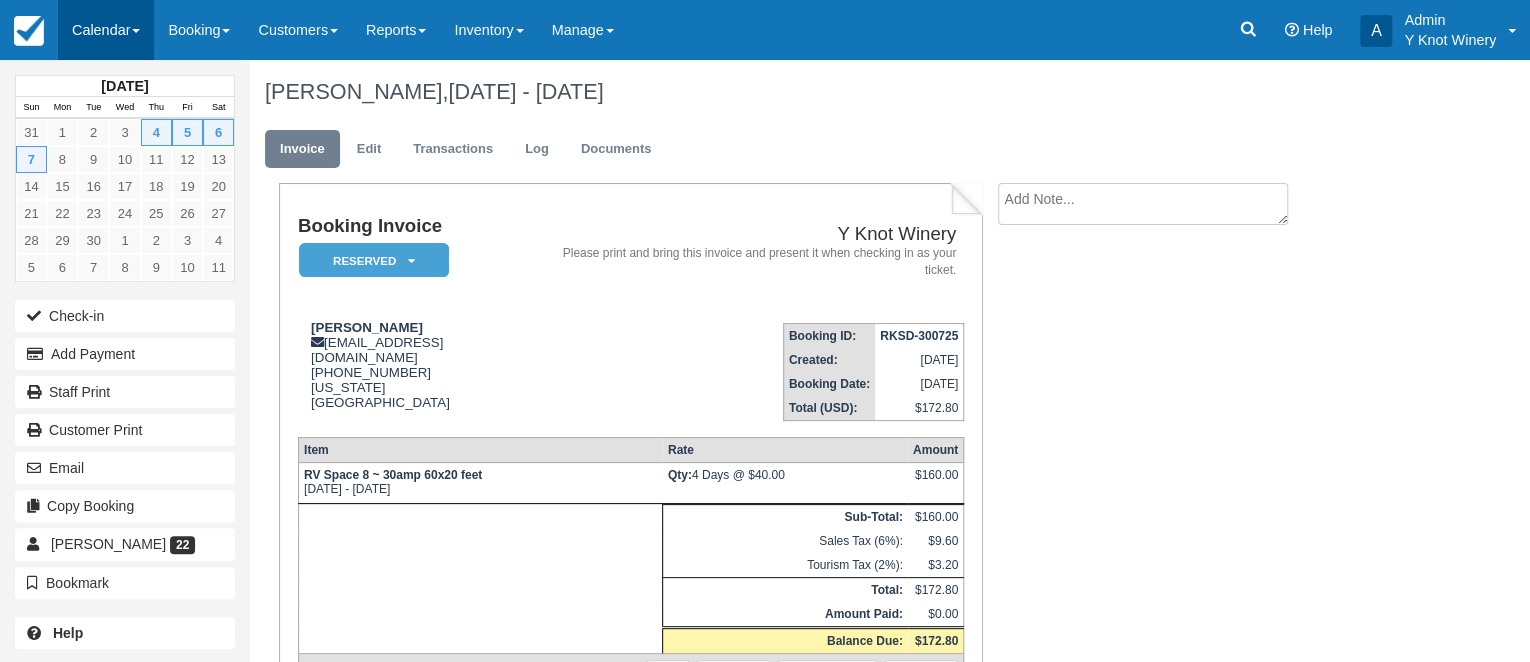 click on "Calendar" at bounding box center [106, 30] 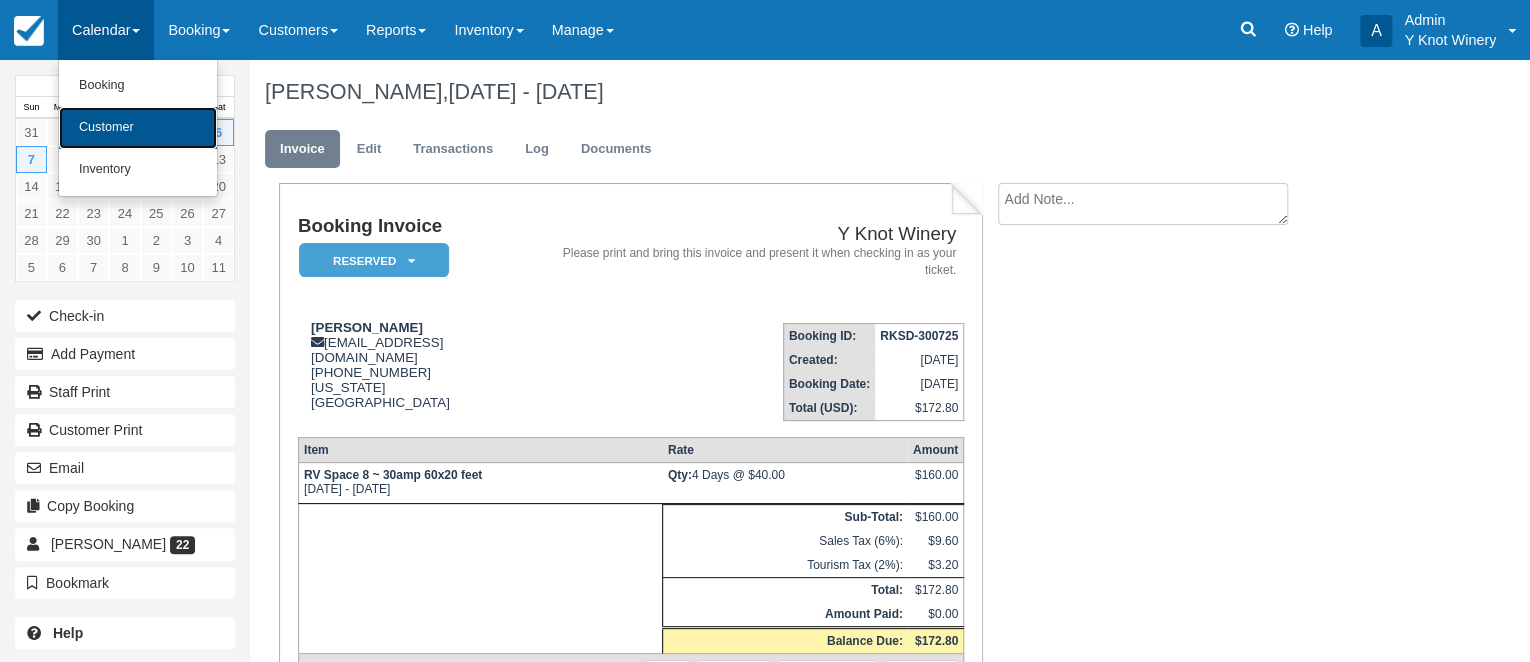 click on "Customer" at bounding box center (138, 128) 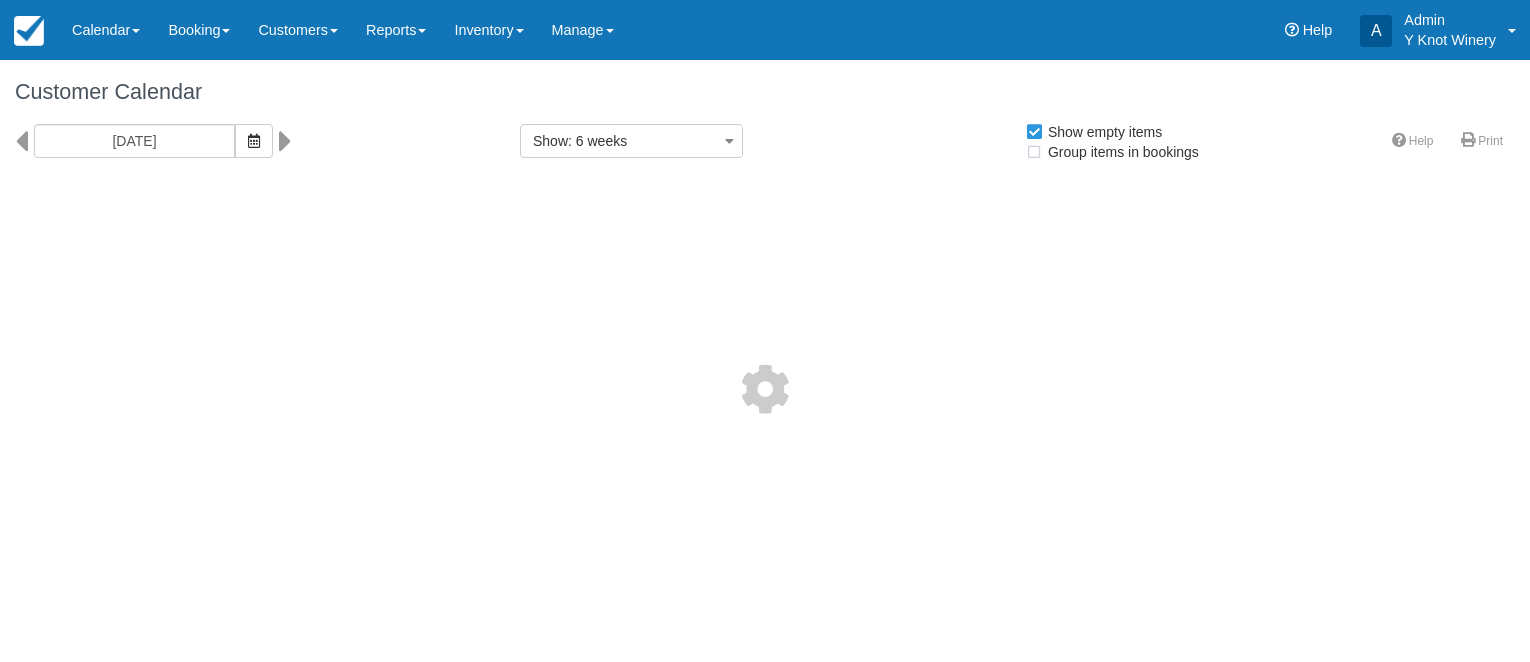 select 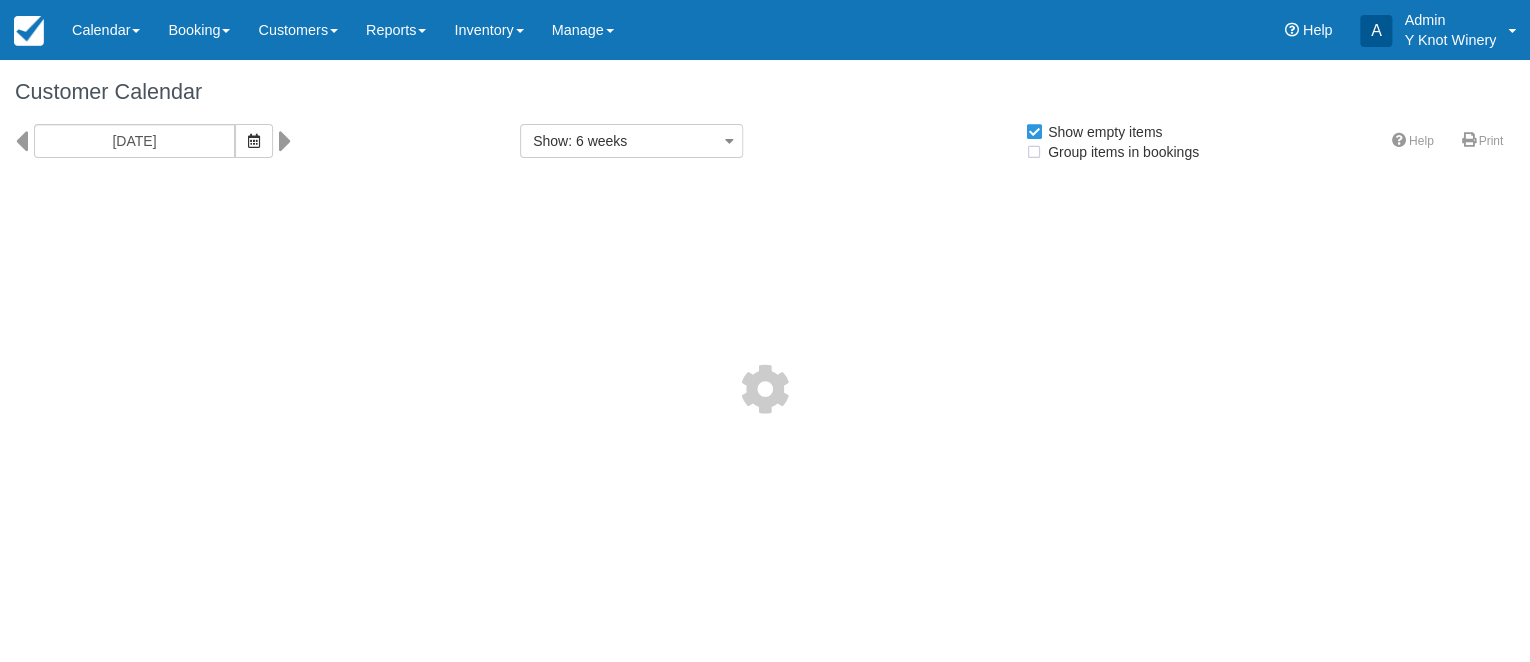 select 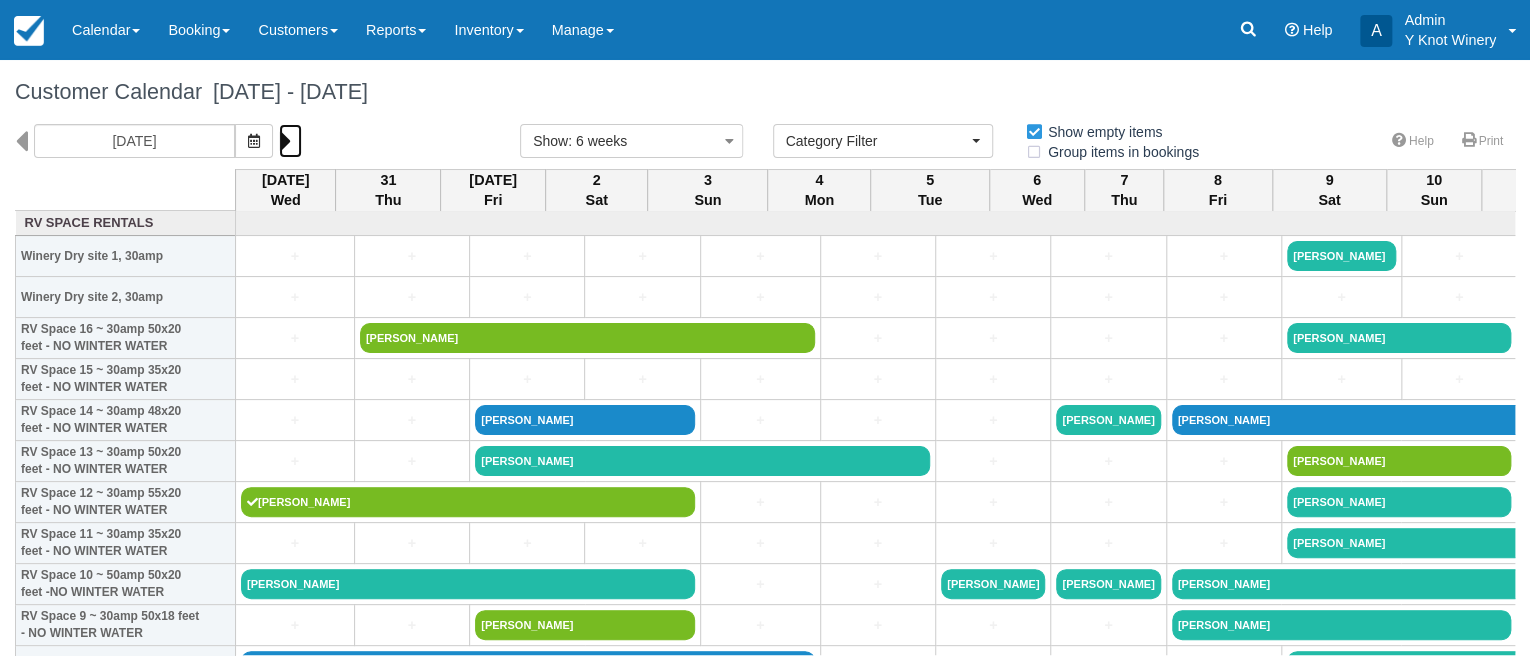 click at bounding box center [285, 141] 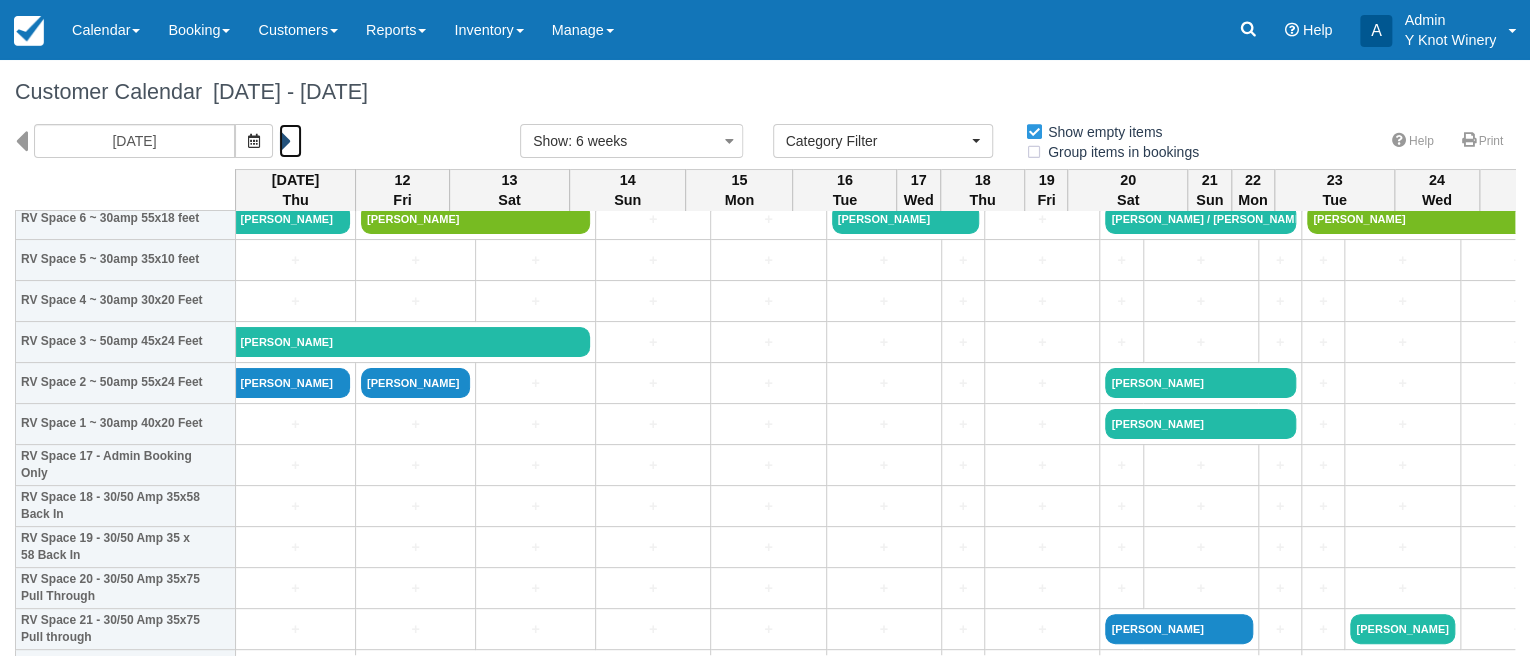 scroll, scrollTop: 568, scrollLeft: 0, axis: vertical 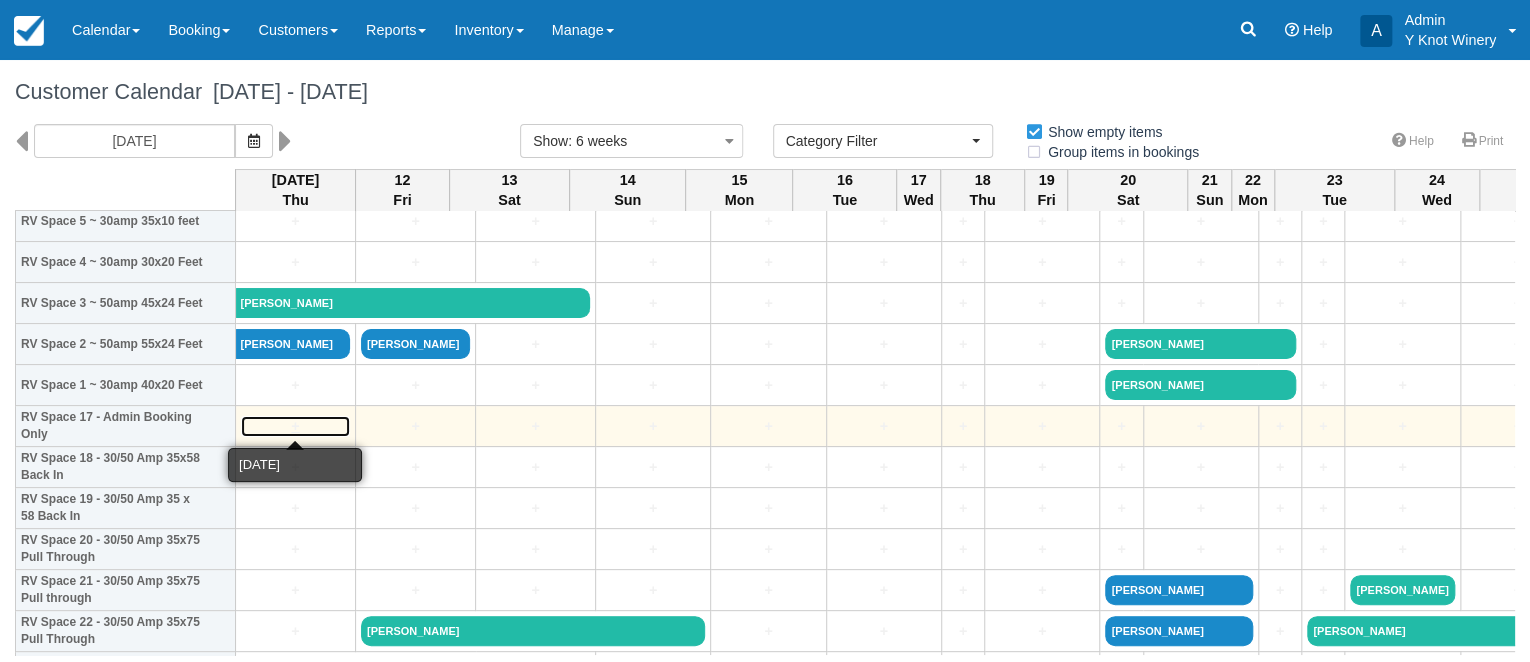 click on "+" at bounding box center [295, 426] 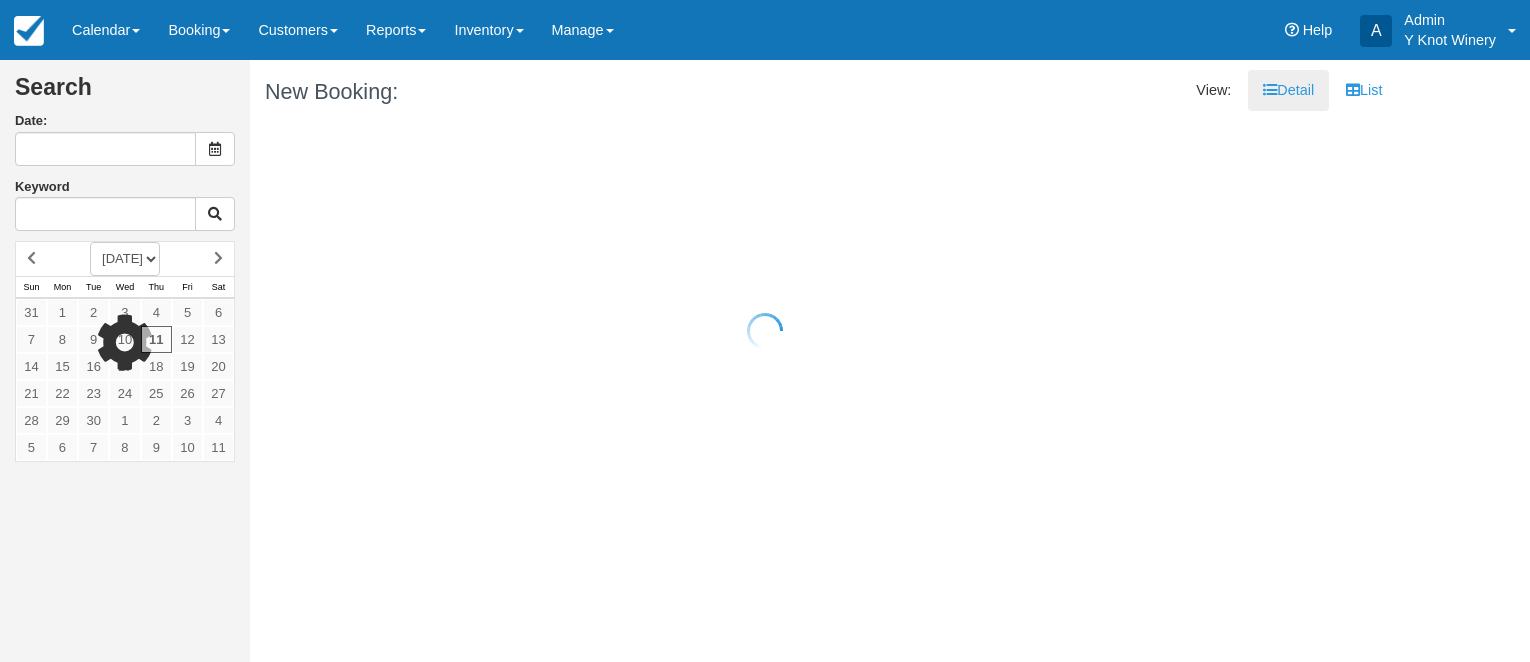 scroll, scrollTop: 0, scrollLeft: 0, axis: both 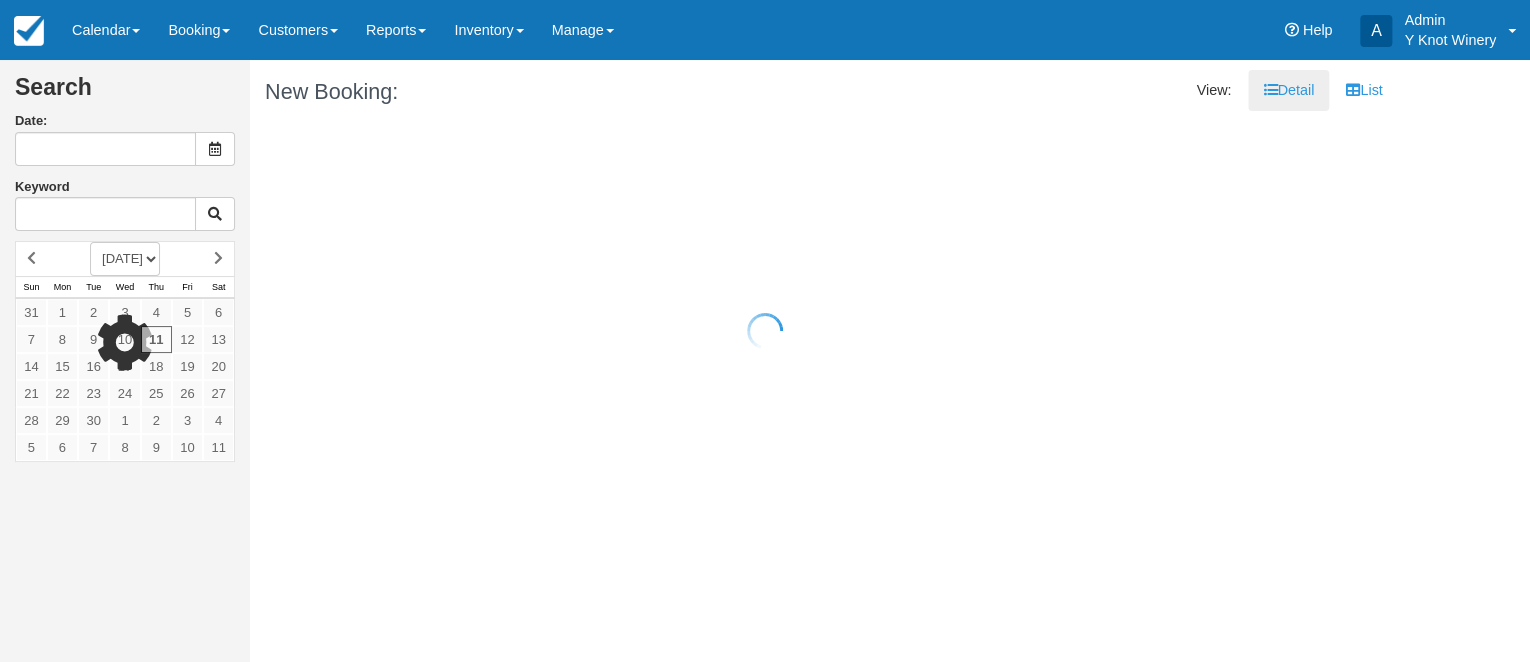 type on "[DATE]" 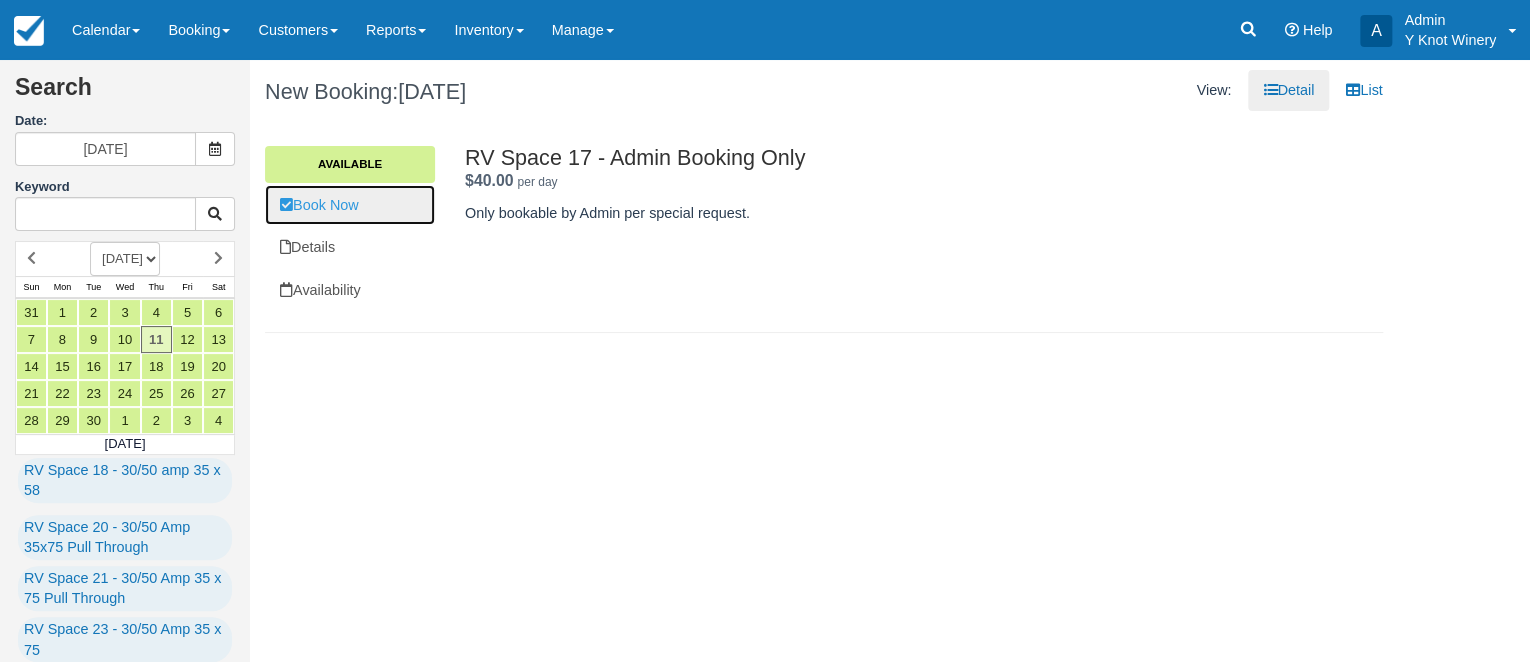 click on "Book Now" at bounding box center [350, 205] 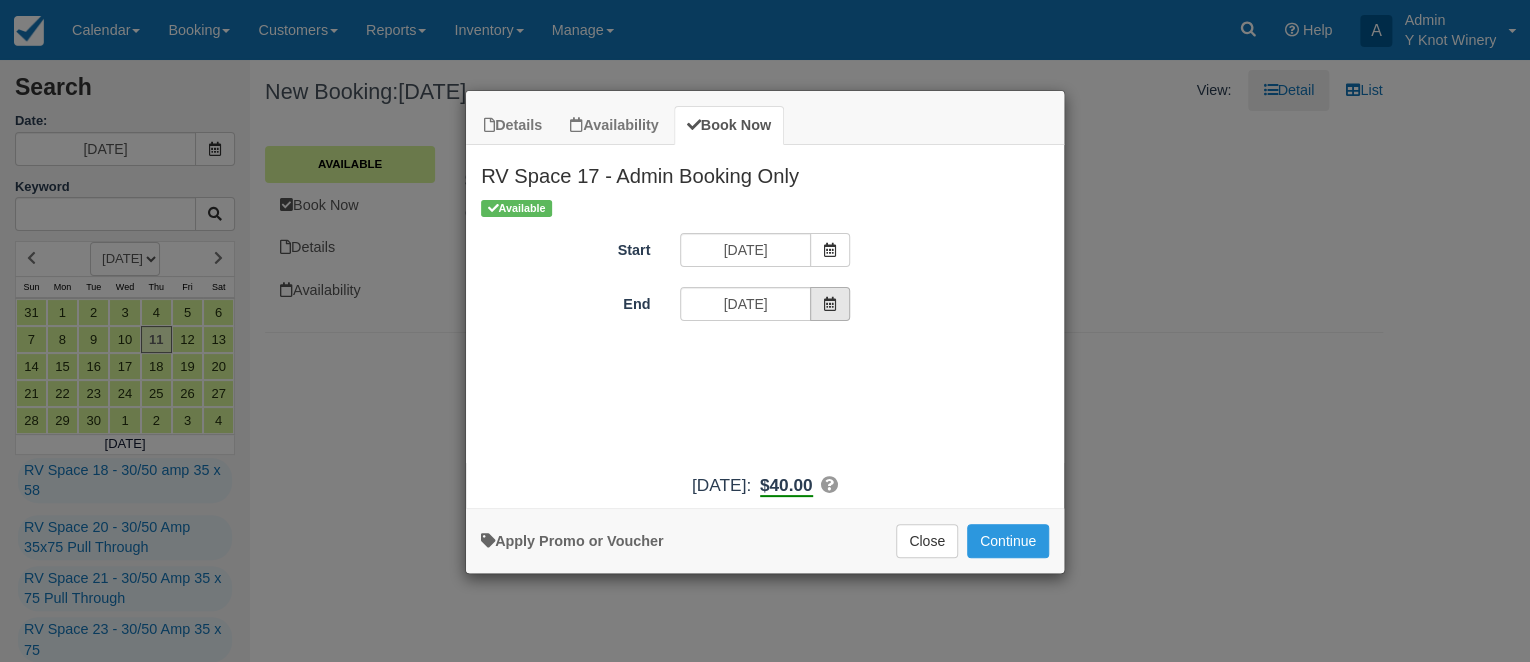 click at bounding box center (830, 304) 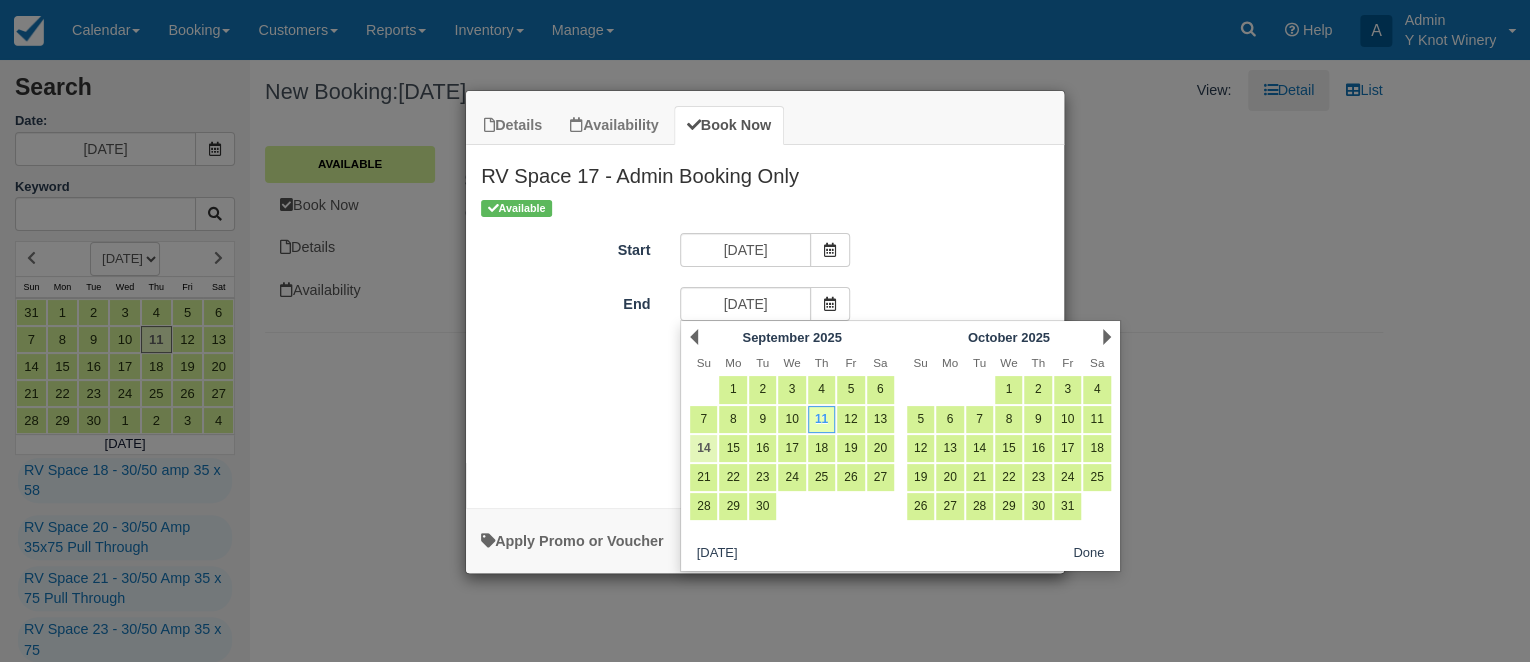 click on "14" at bounding box center (703, 448) 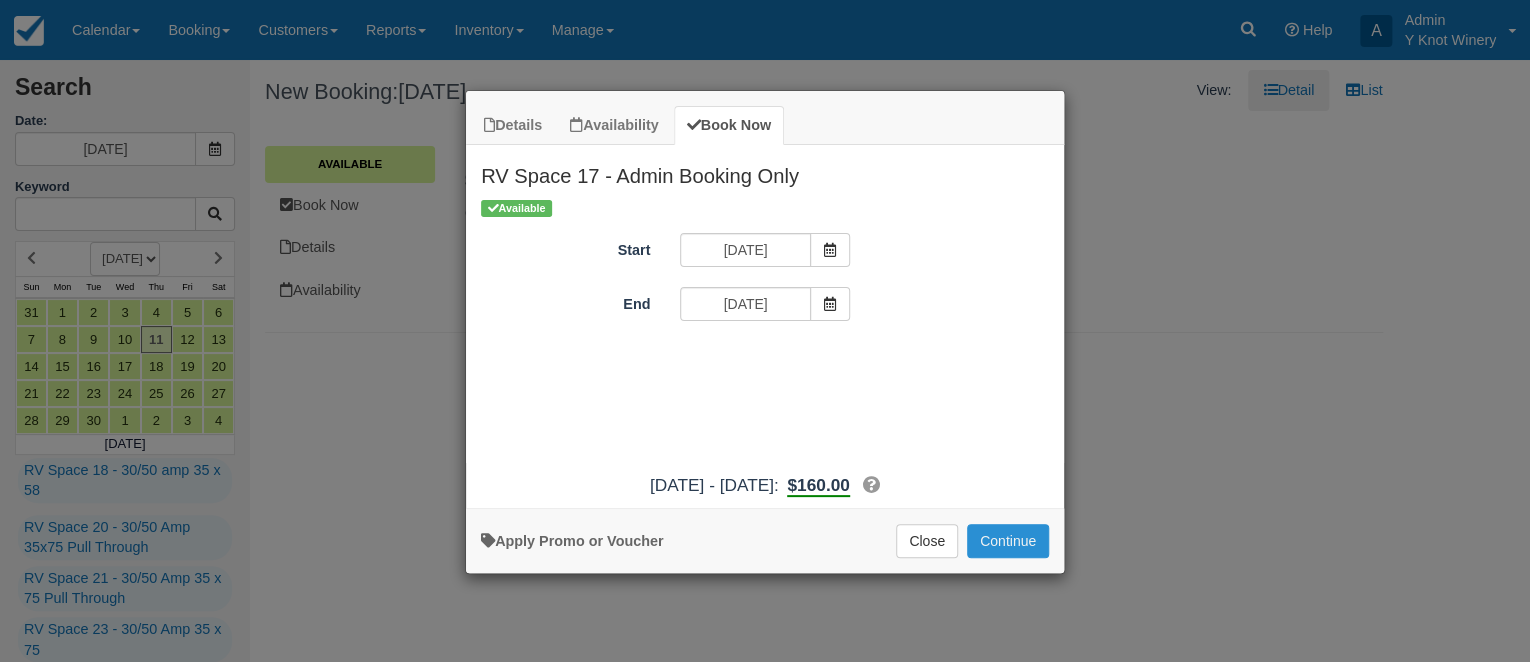click on "Continue" at bounding box center (1008, 541) 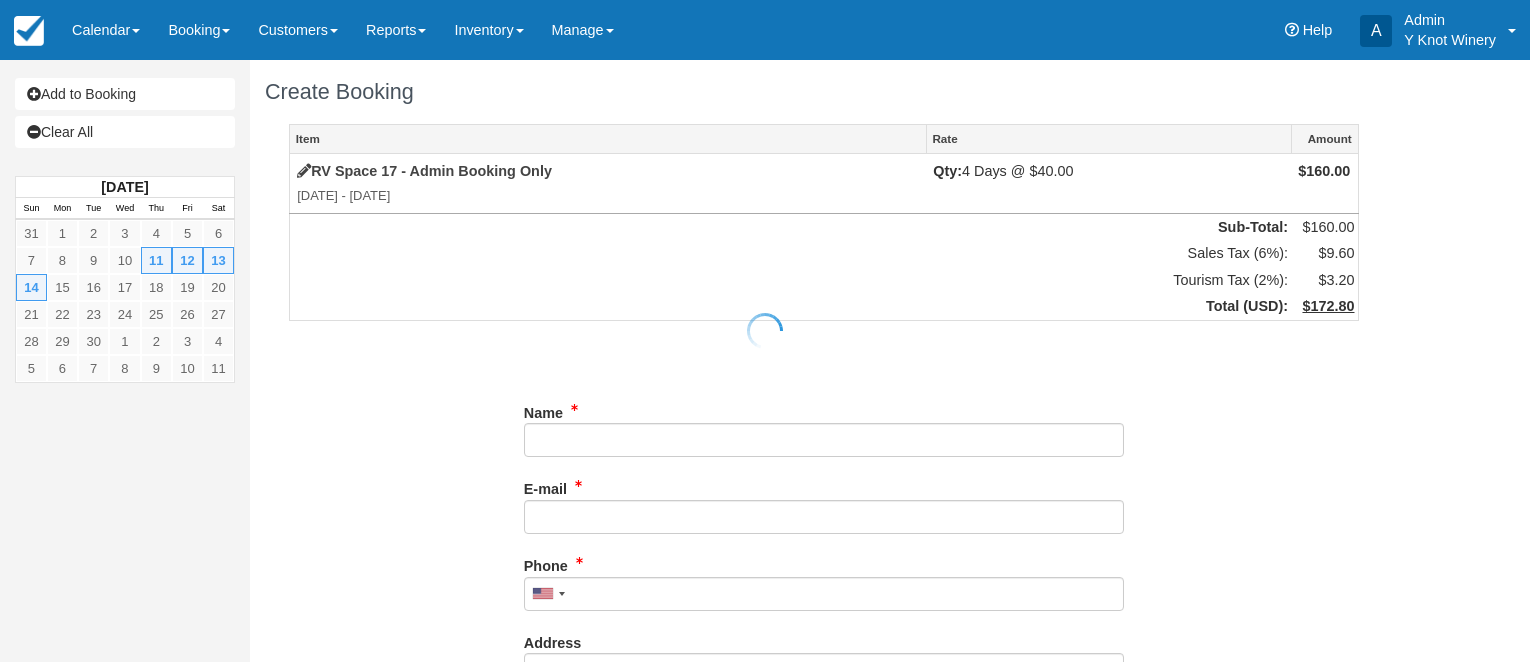 scroll, scrollTop: 0, scrollLeft: 0, axis: both 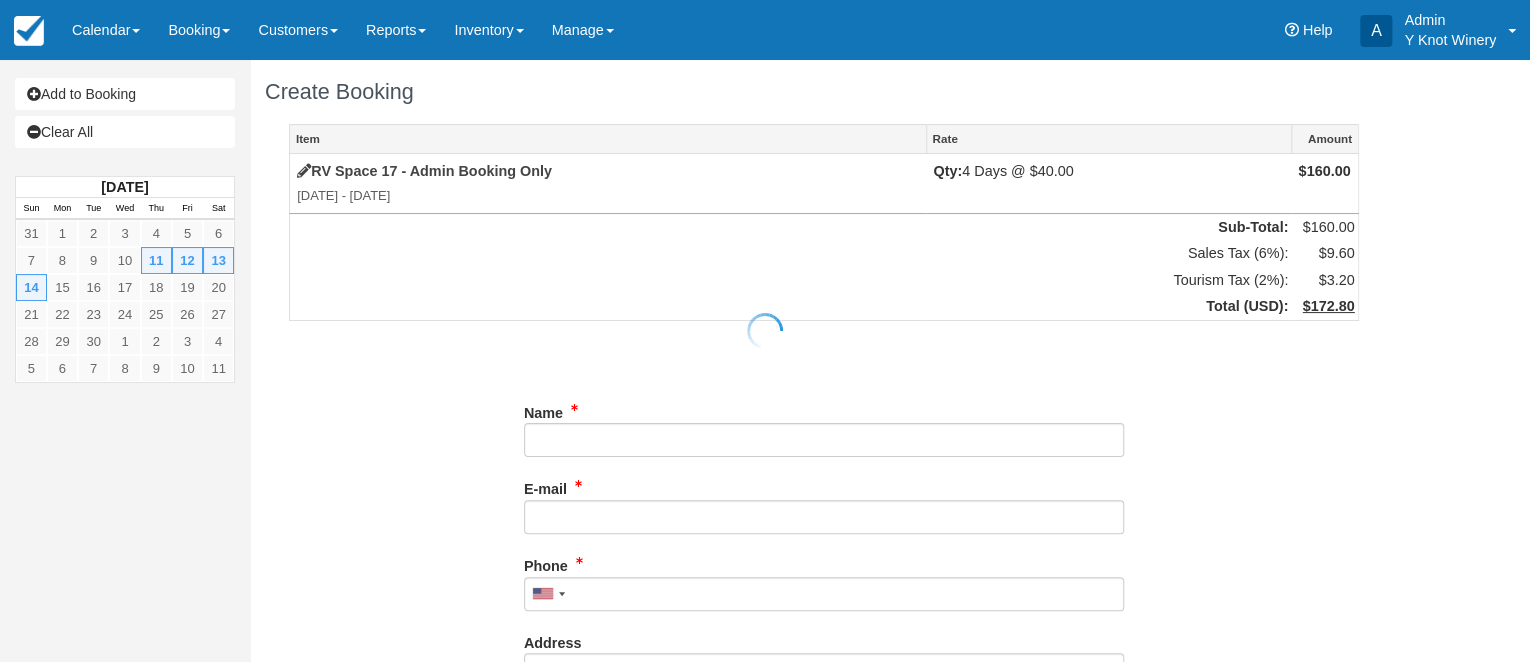 click at bounding box center [765, 331] 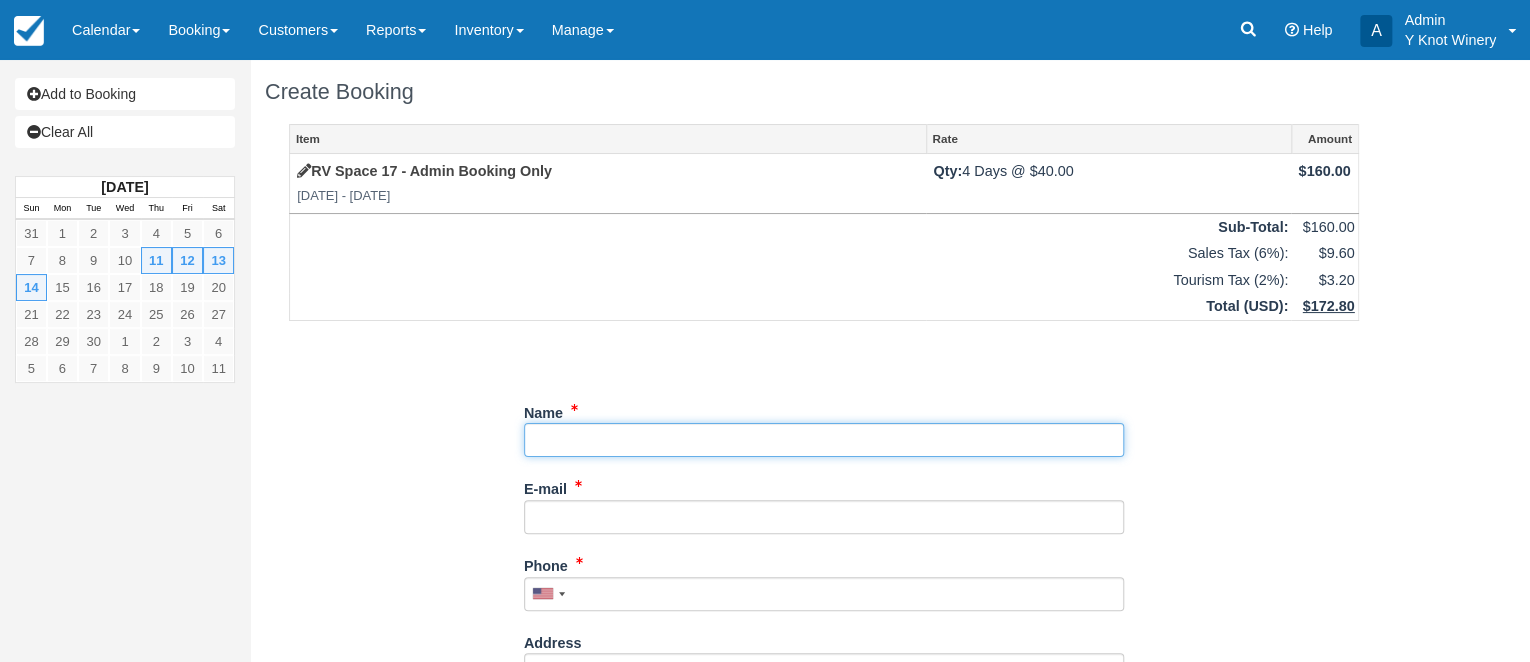 click on "Name" at bounding box center [824, 440] 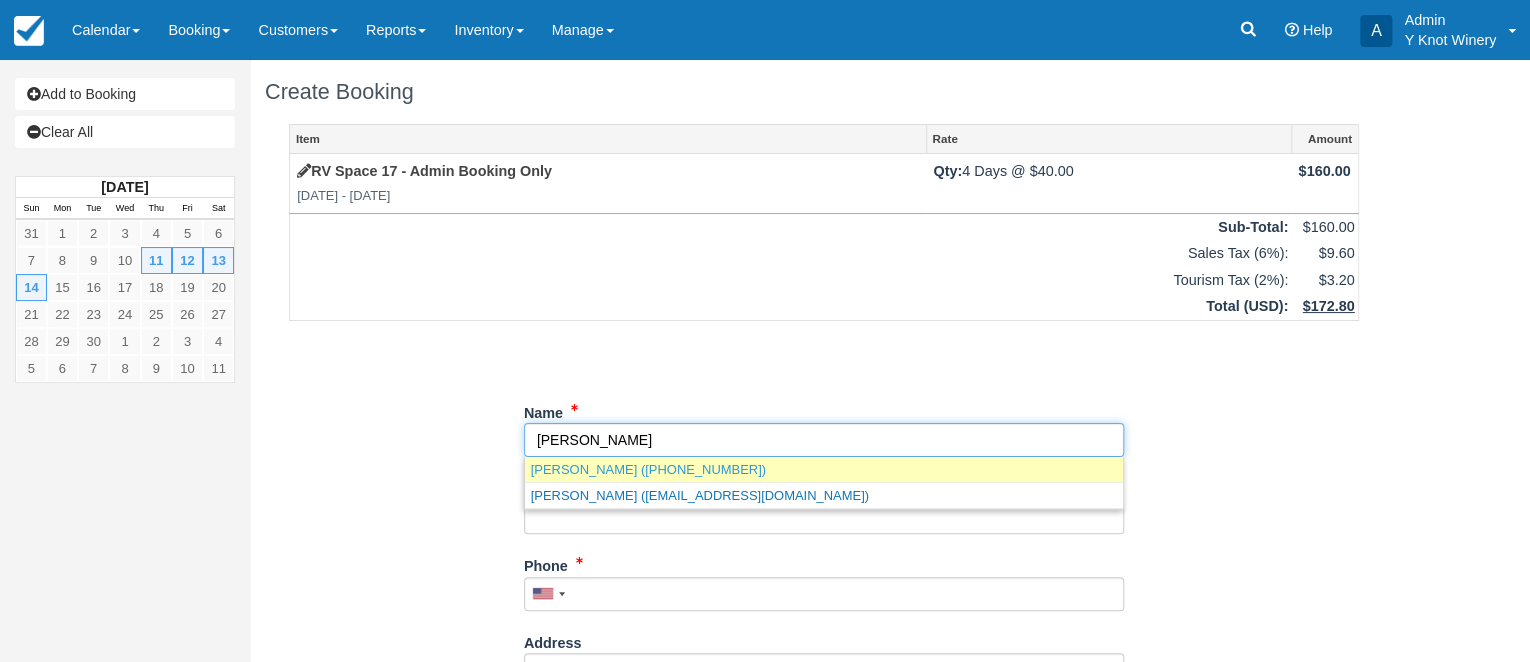 click on "Pam murry (+12088718740)" at bounding box center [824, 469] 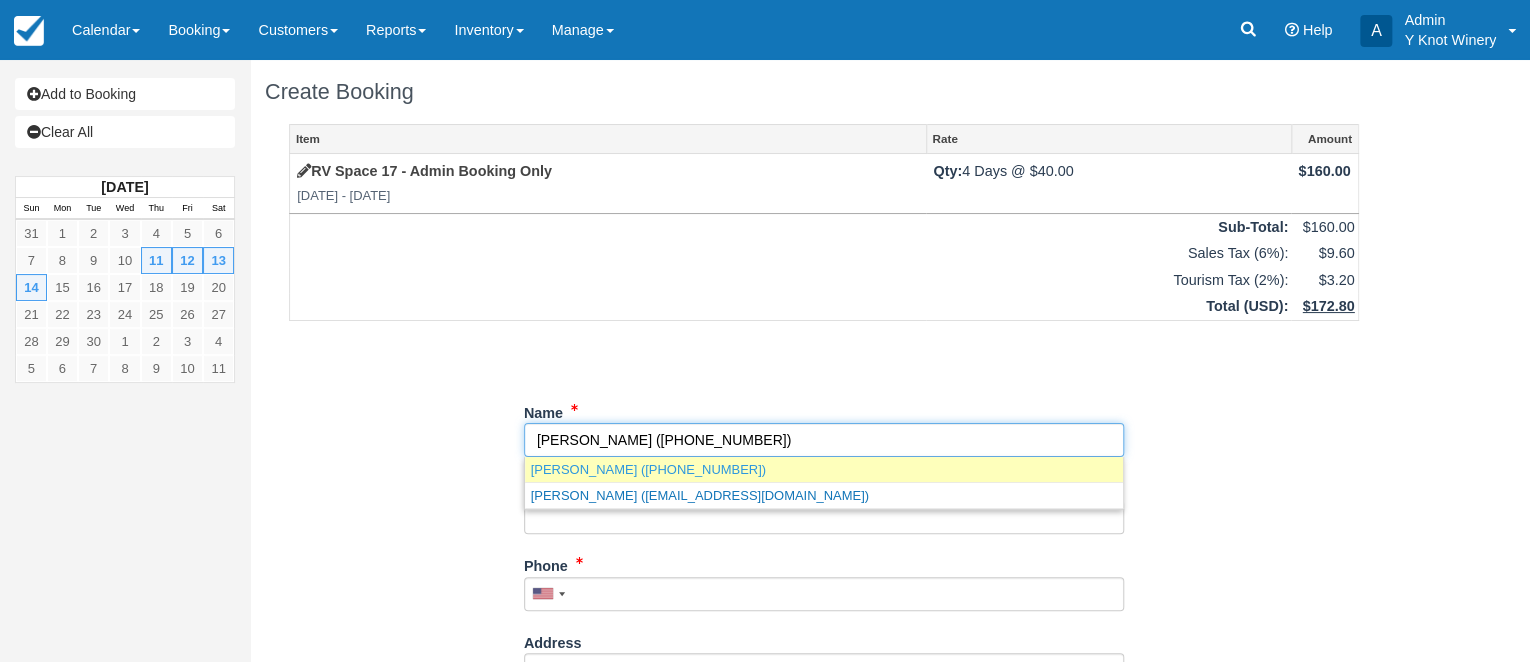 type on "Pam murry" 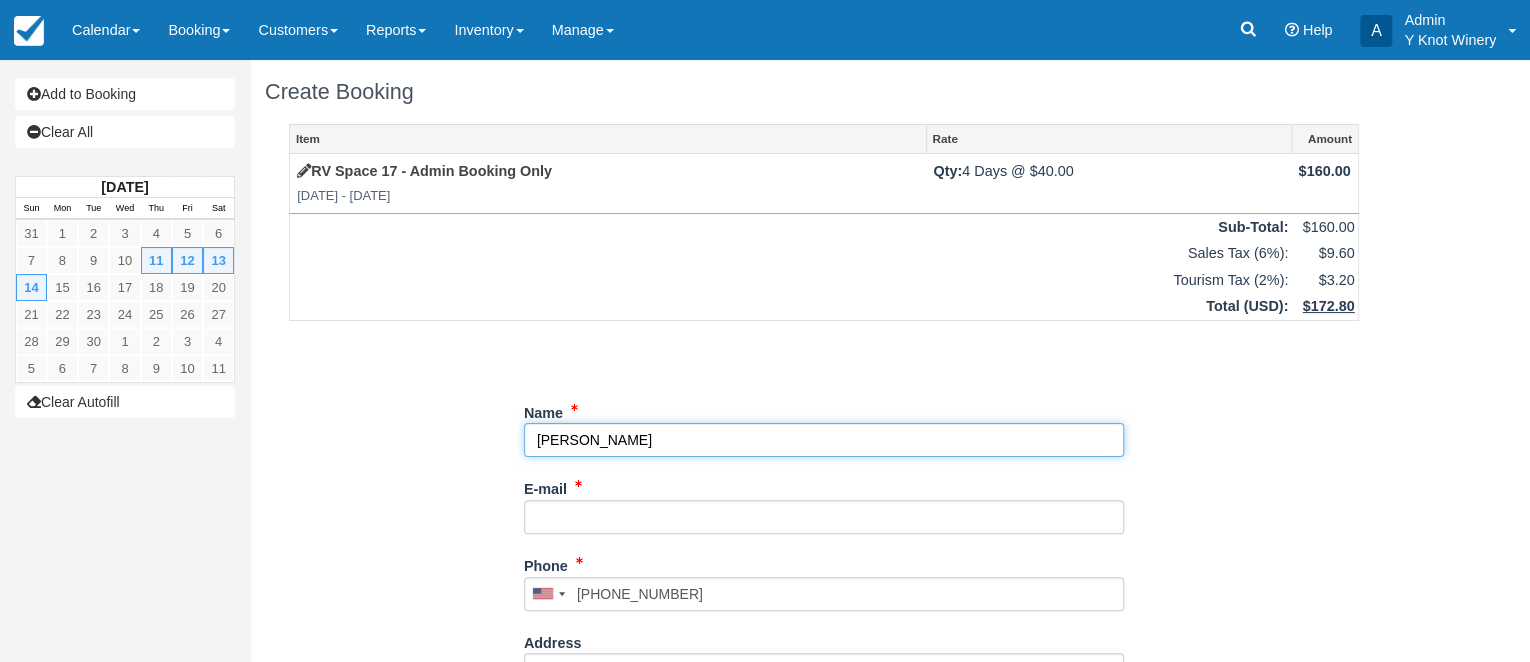select on "CA" 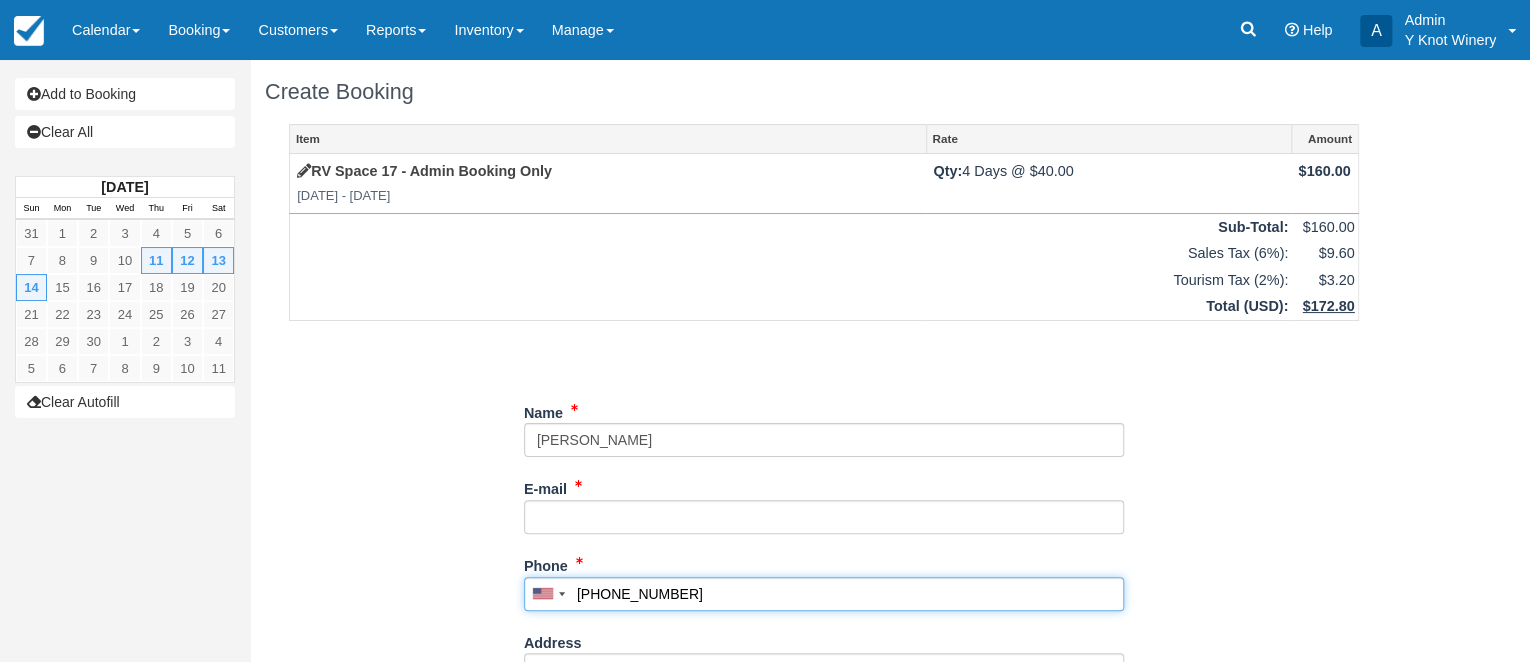 click on "+12088718740" at bounding box center [824, 594] 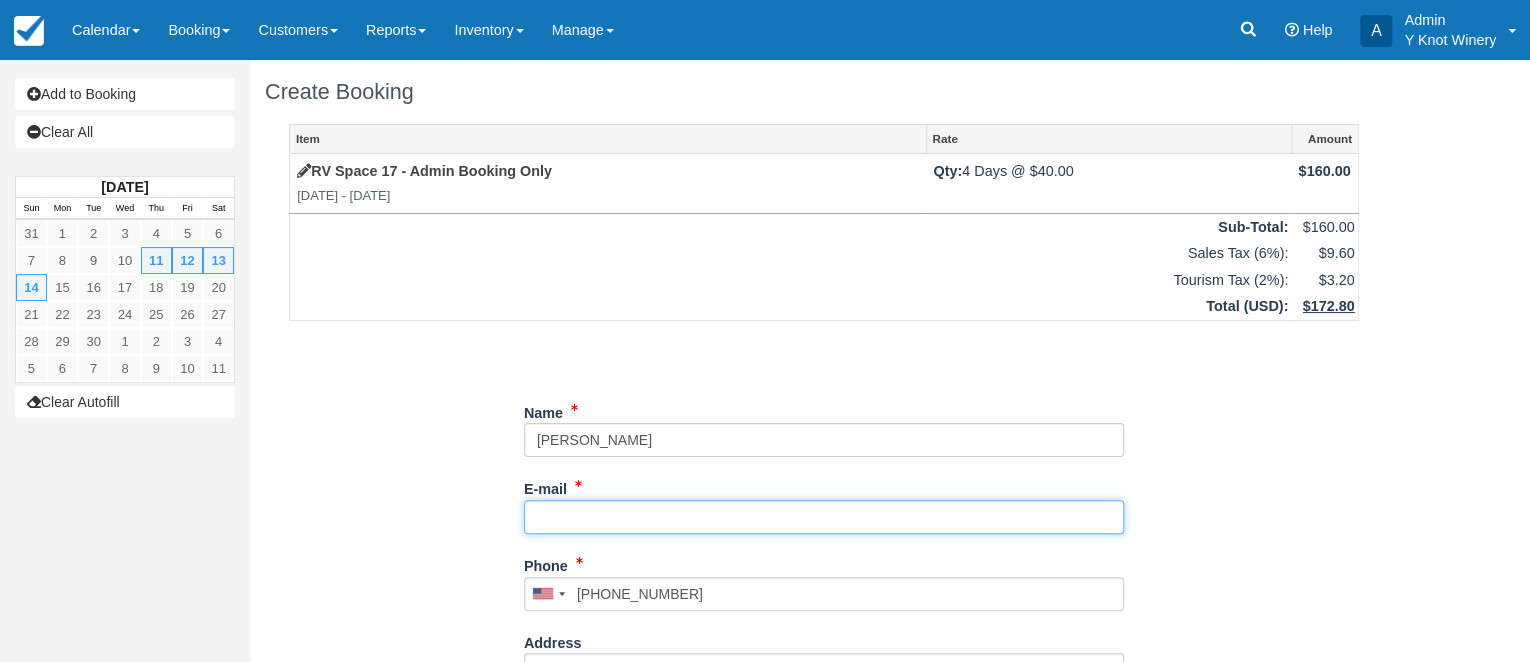 type on "(208) 871-8040" 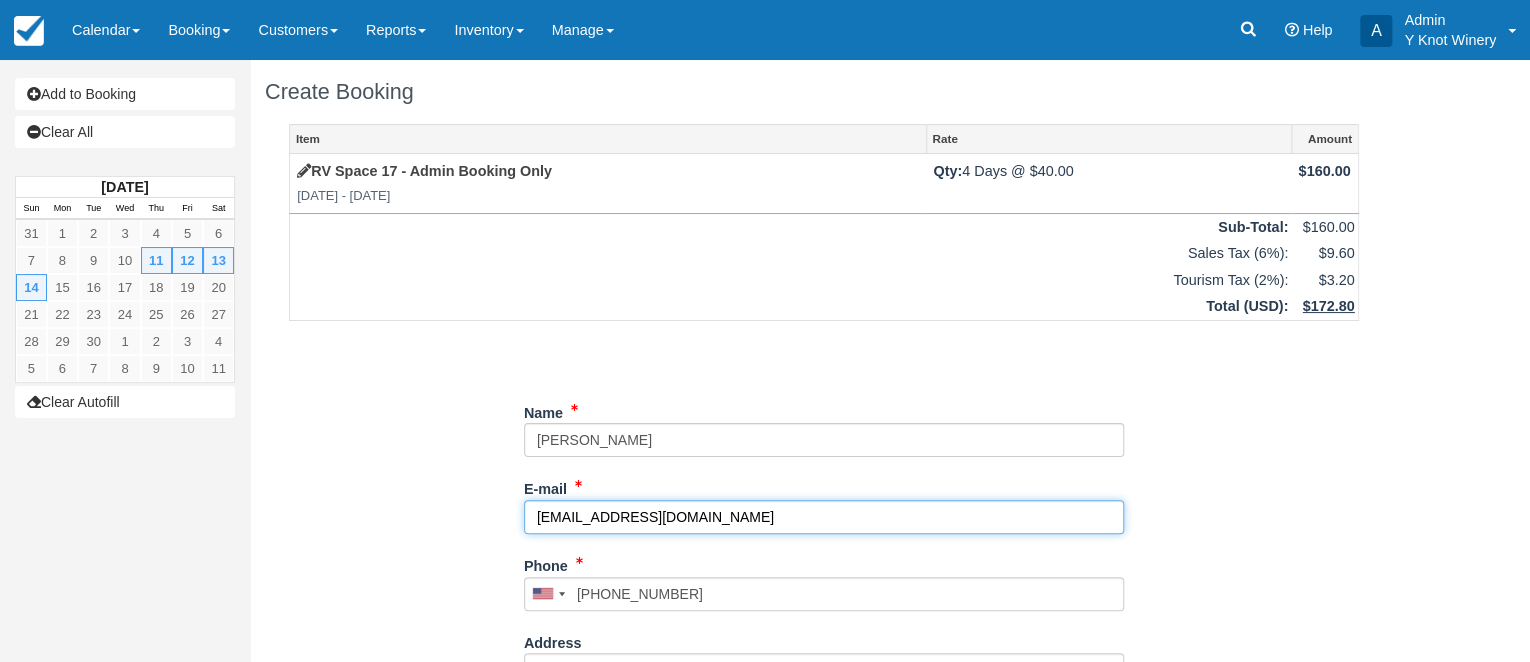 type on "rpmweights@yahoo.com" 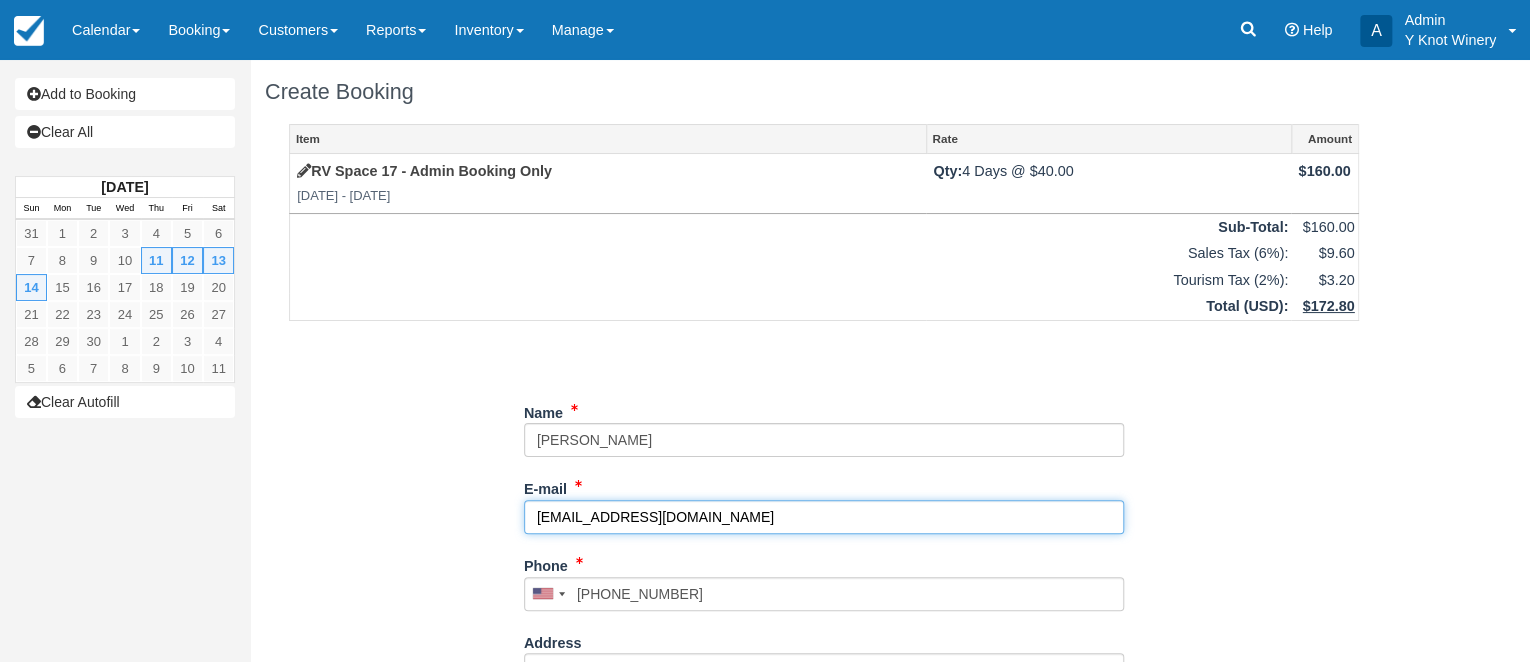 click on "Continue" at bounding box center (572, 1122) 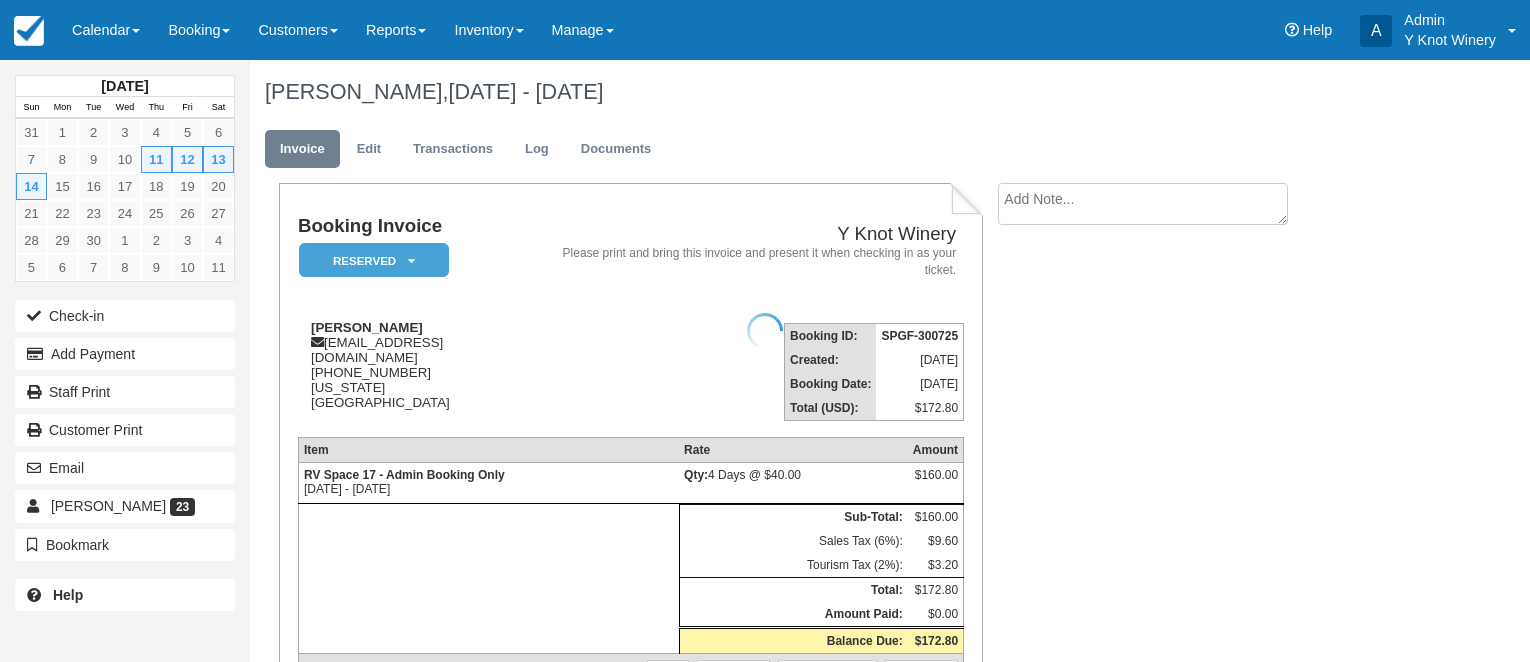 scroll, scrollTop: 0, scrollLeft: 0, axis: both 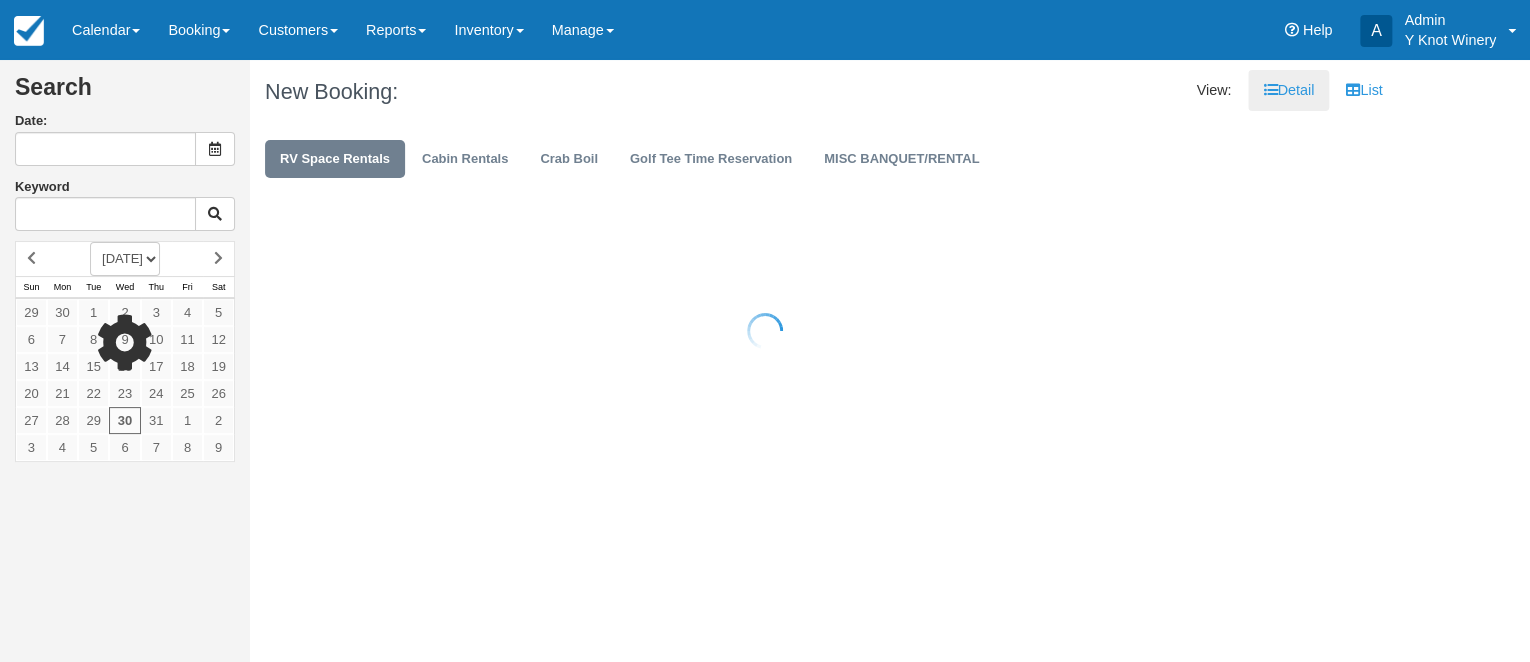 type on "[DATE]" 